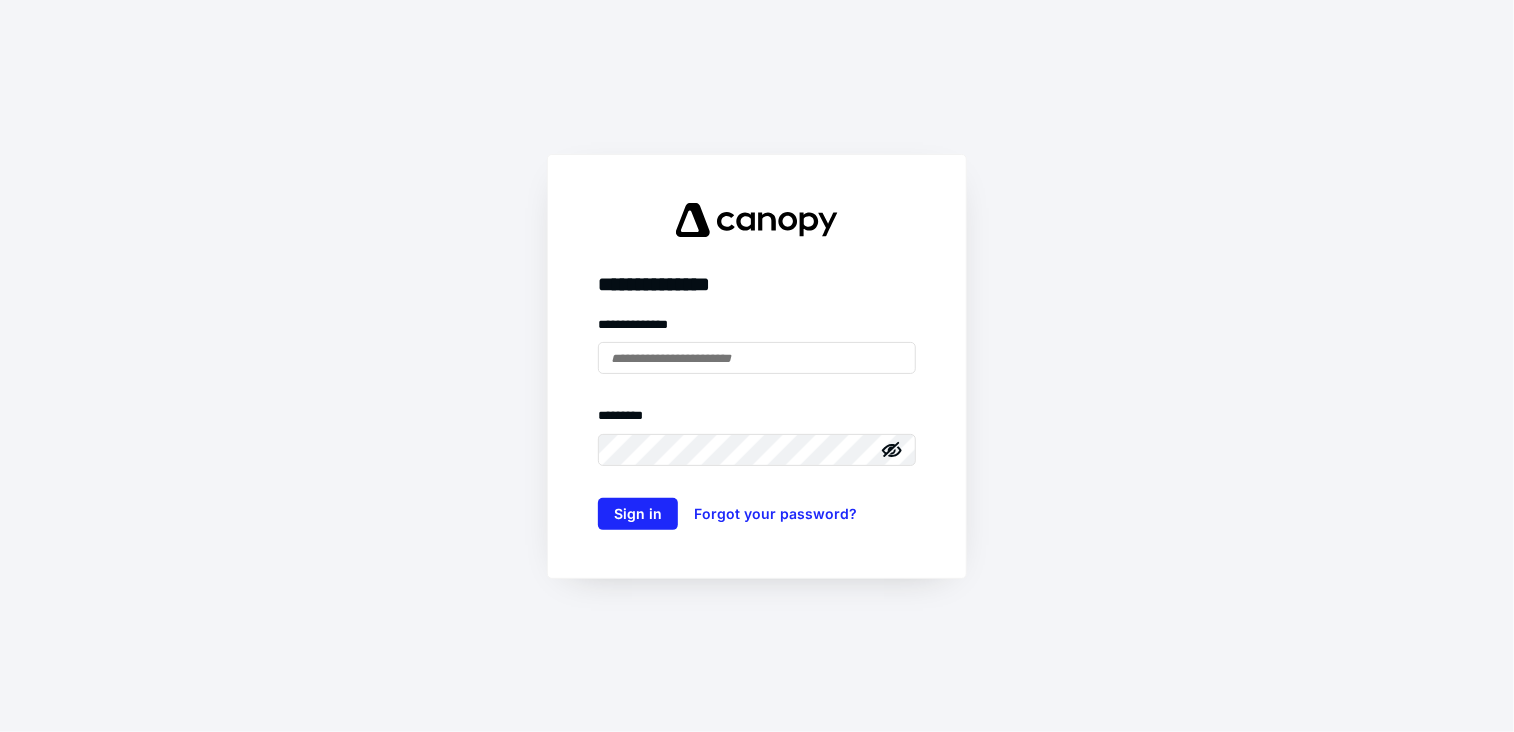 scroll, scrollTop: 0, scrollLeft: 0, axis: both 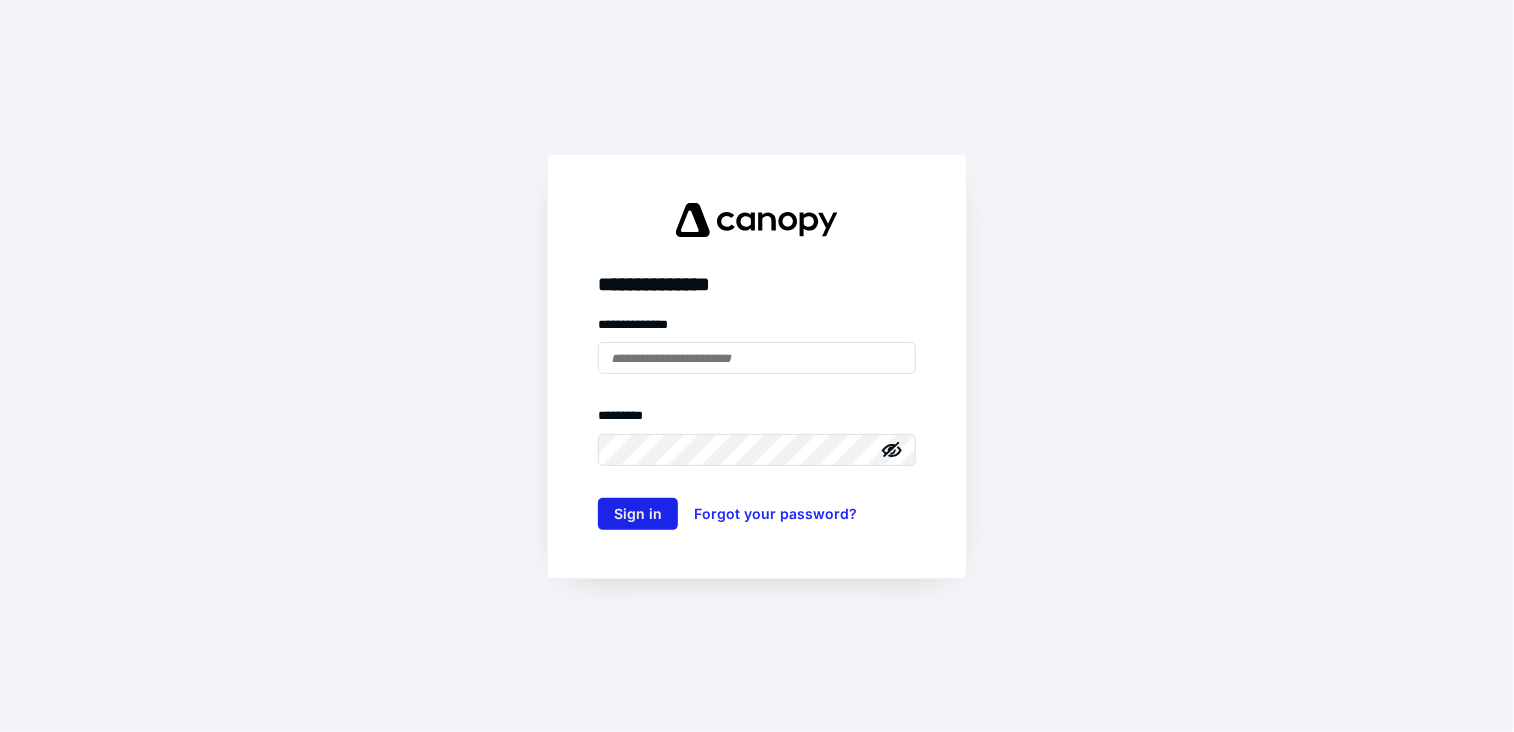 type on "**********" 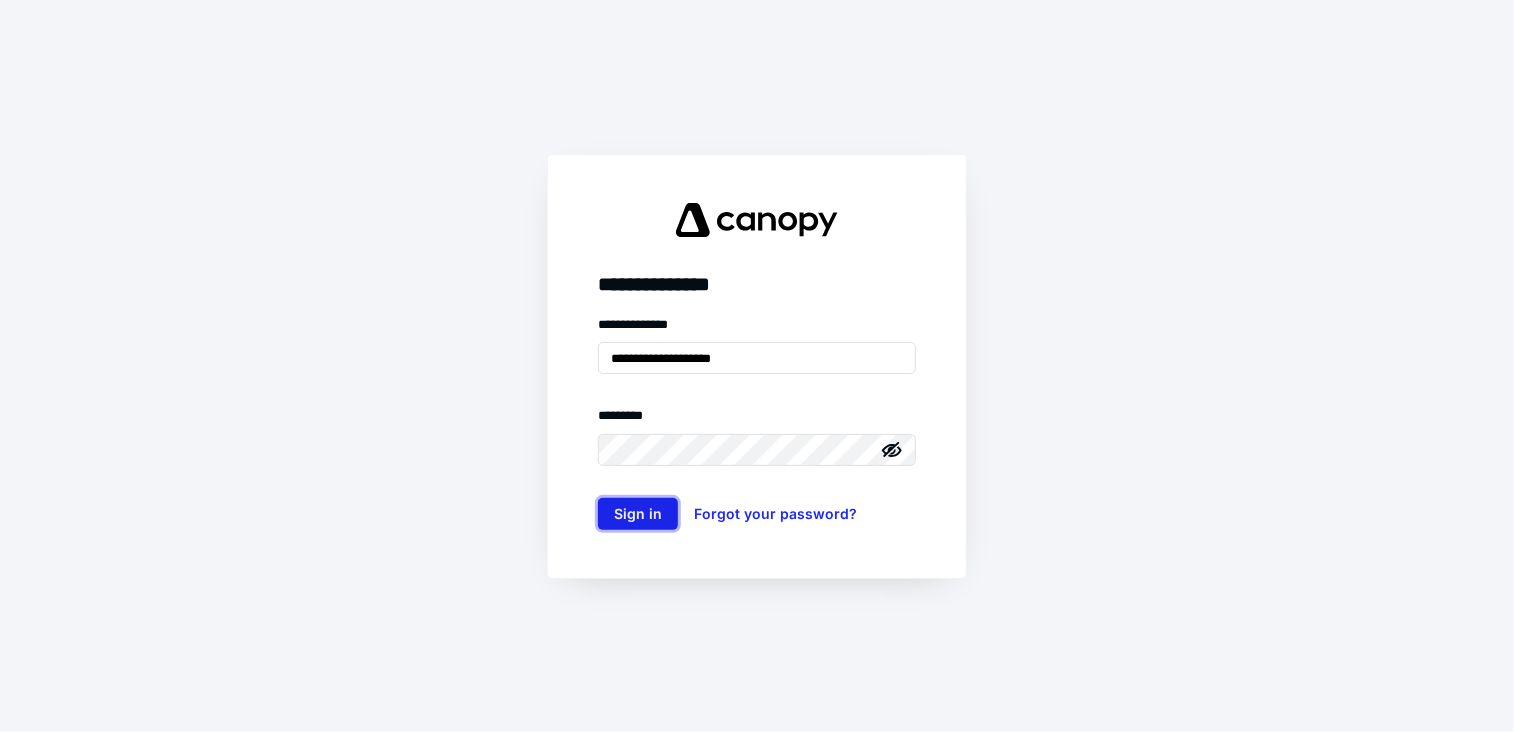 click on "Sign in" at bounding box center [638, 514] 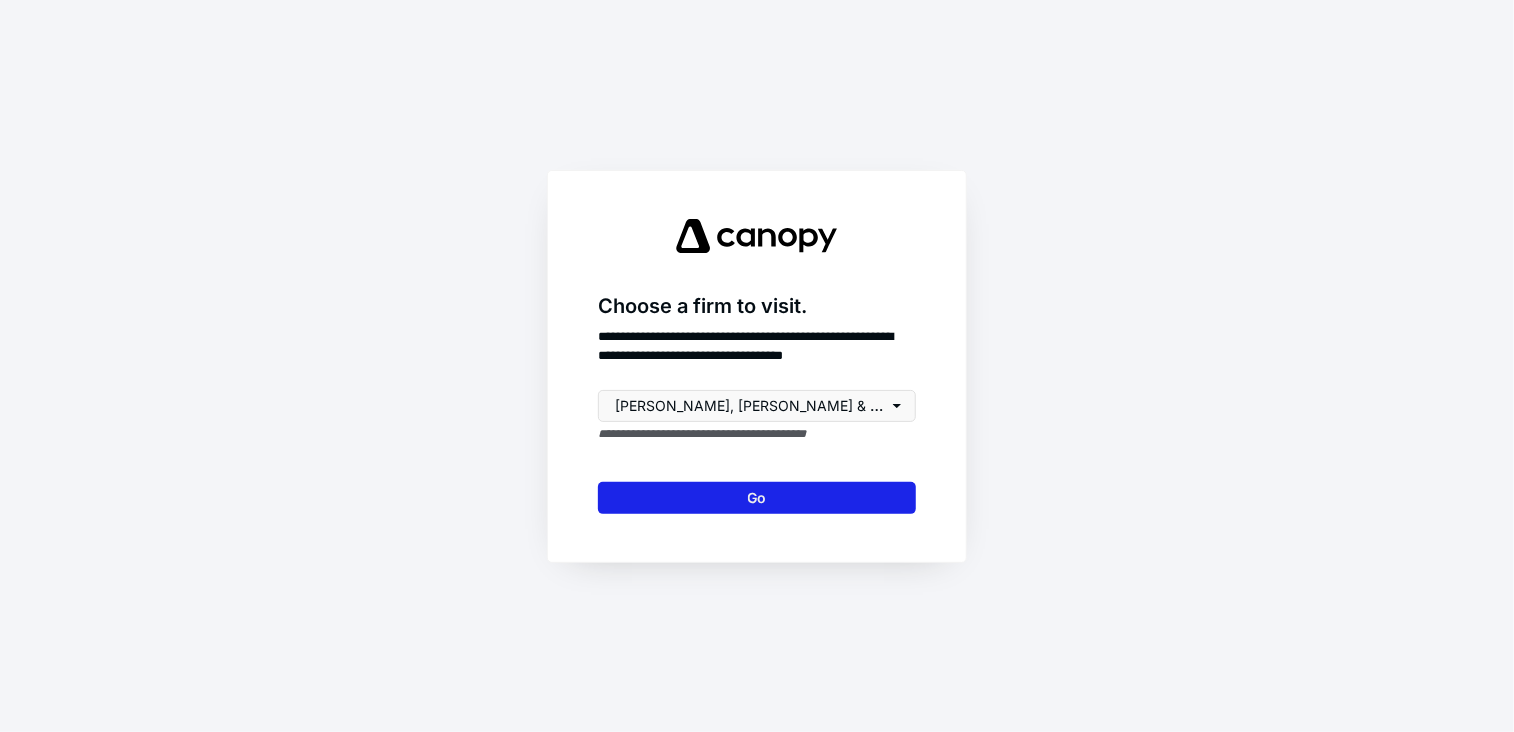 click on "Go" at bounding box center [757, 498] 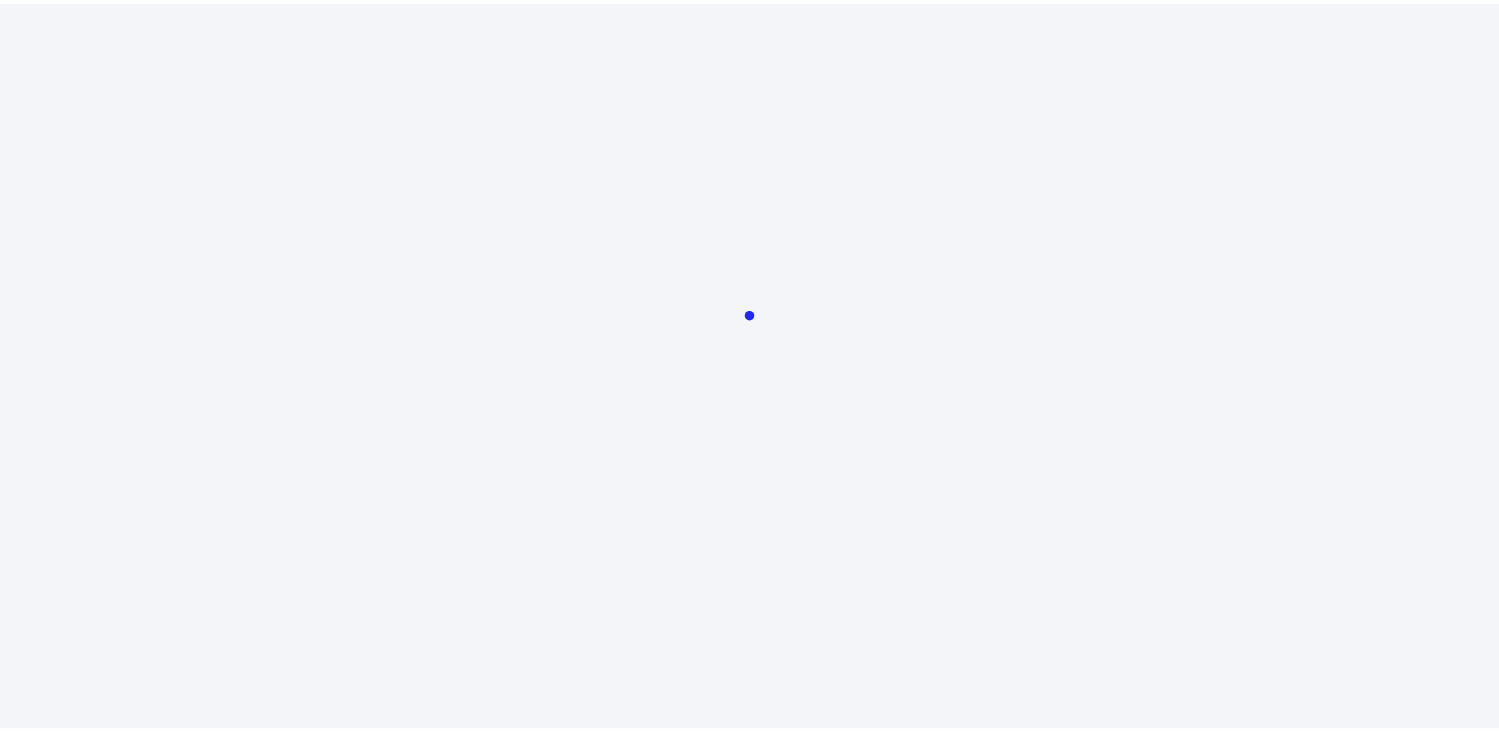 scroll, scrollTop: 0, scrollLeft: 0, axis: both 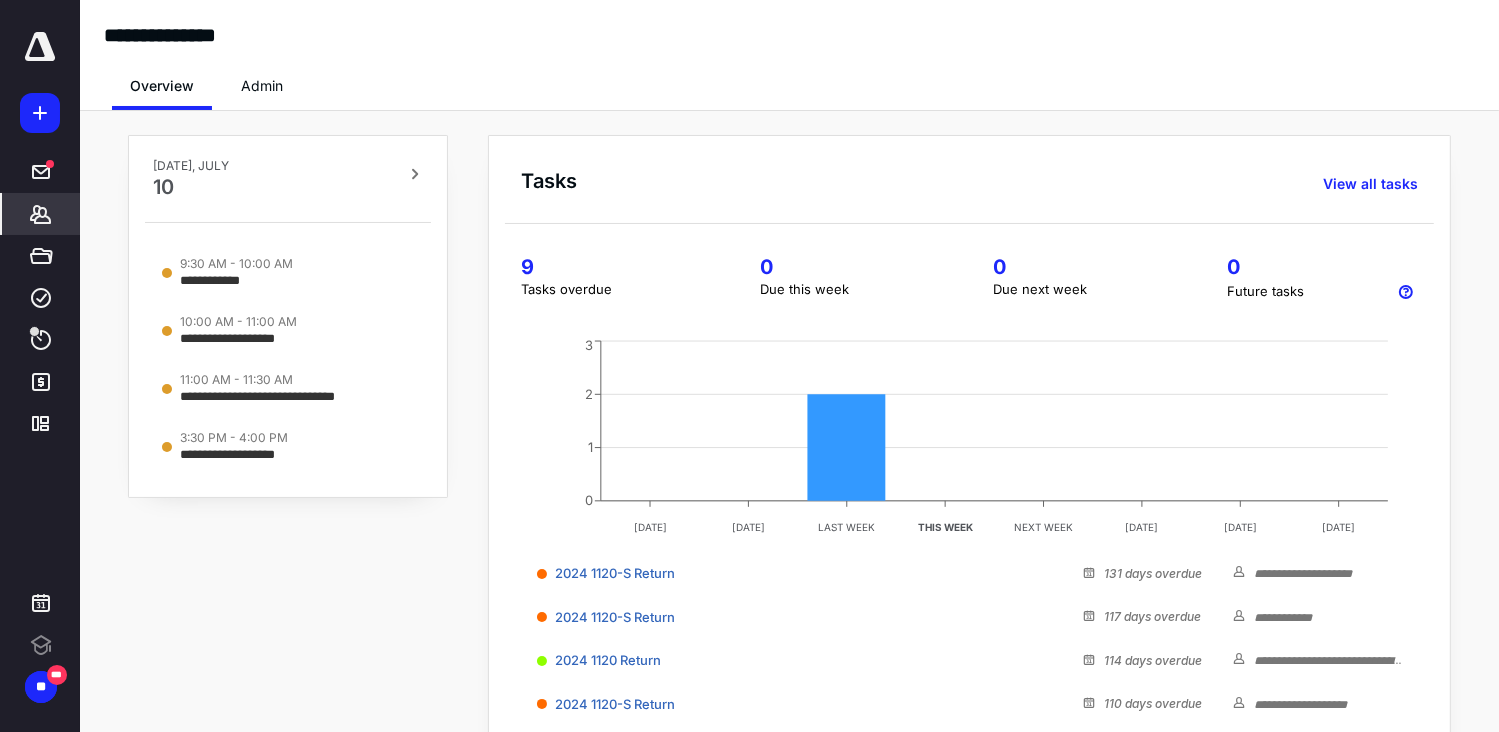 click 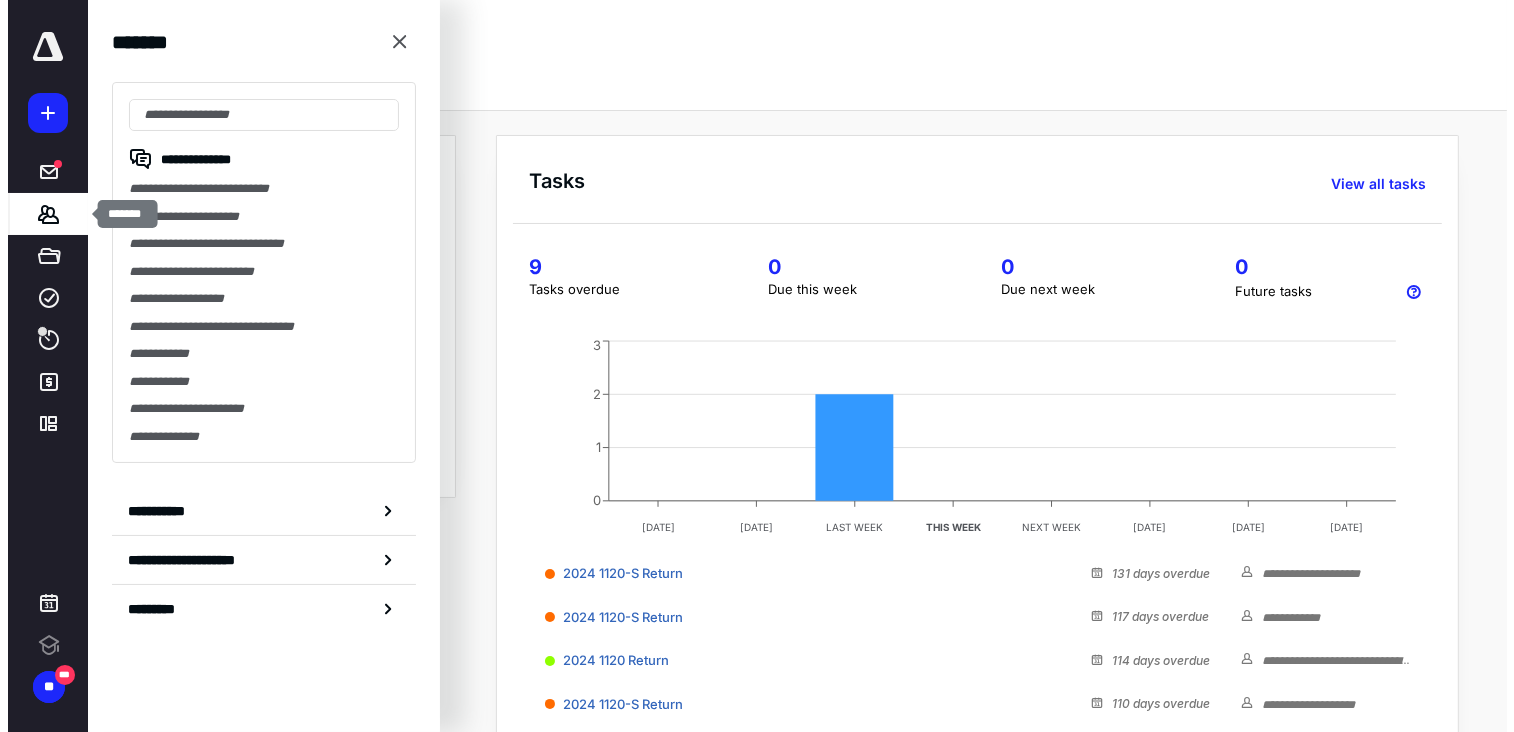 scroll, scrollTop: 0, scrollLeft: 0, axis: both 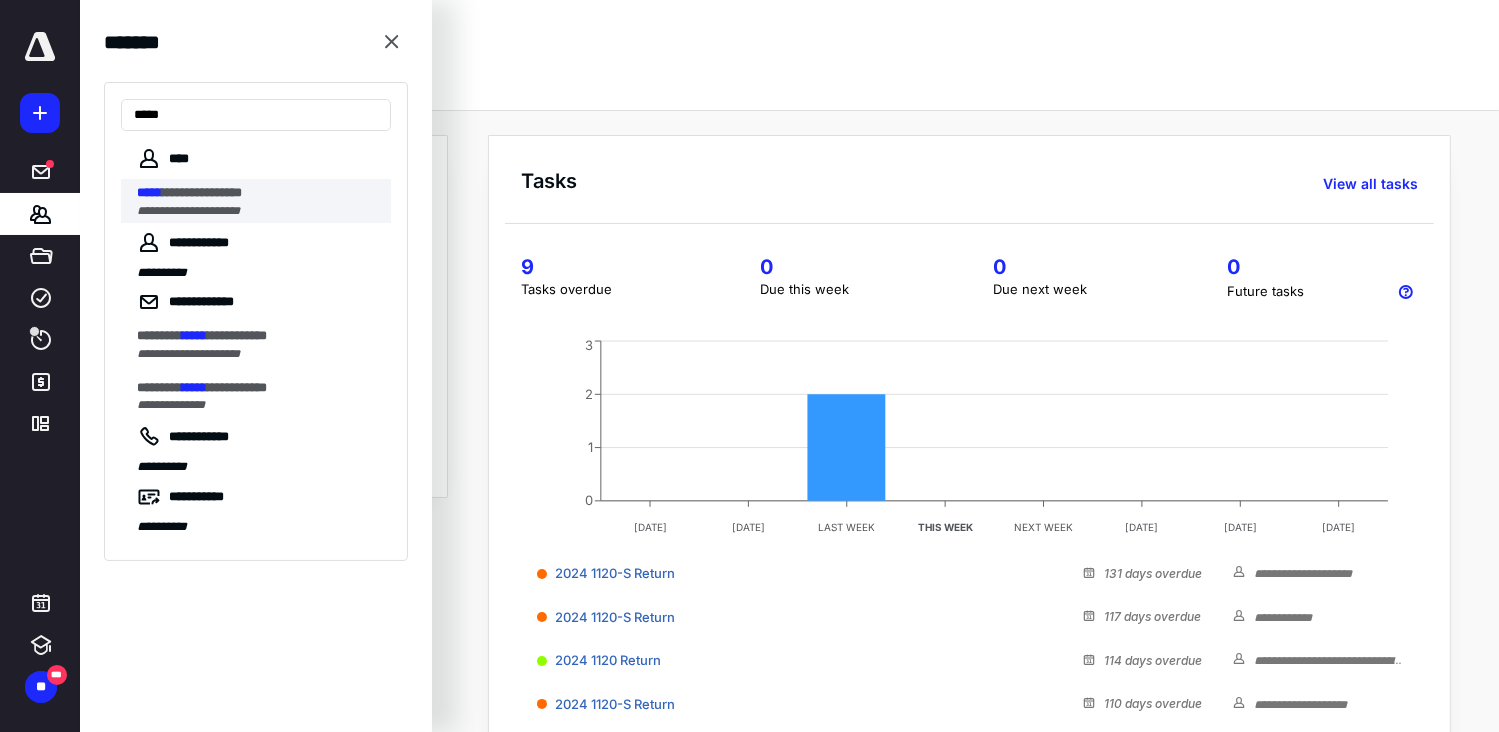 type on "*****" 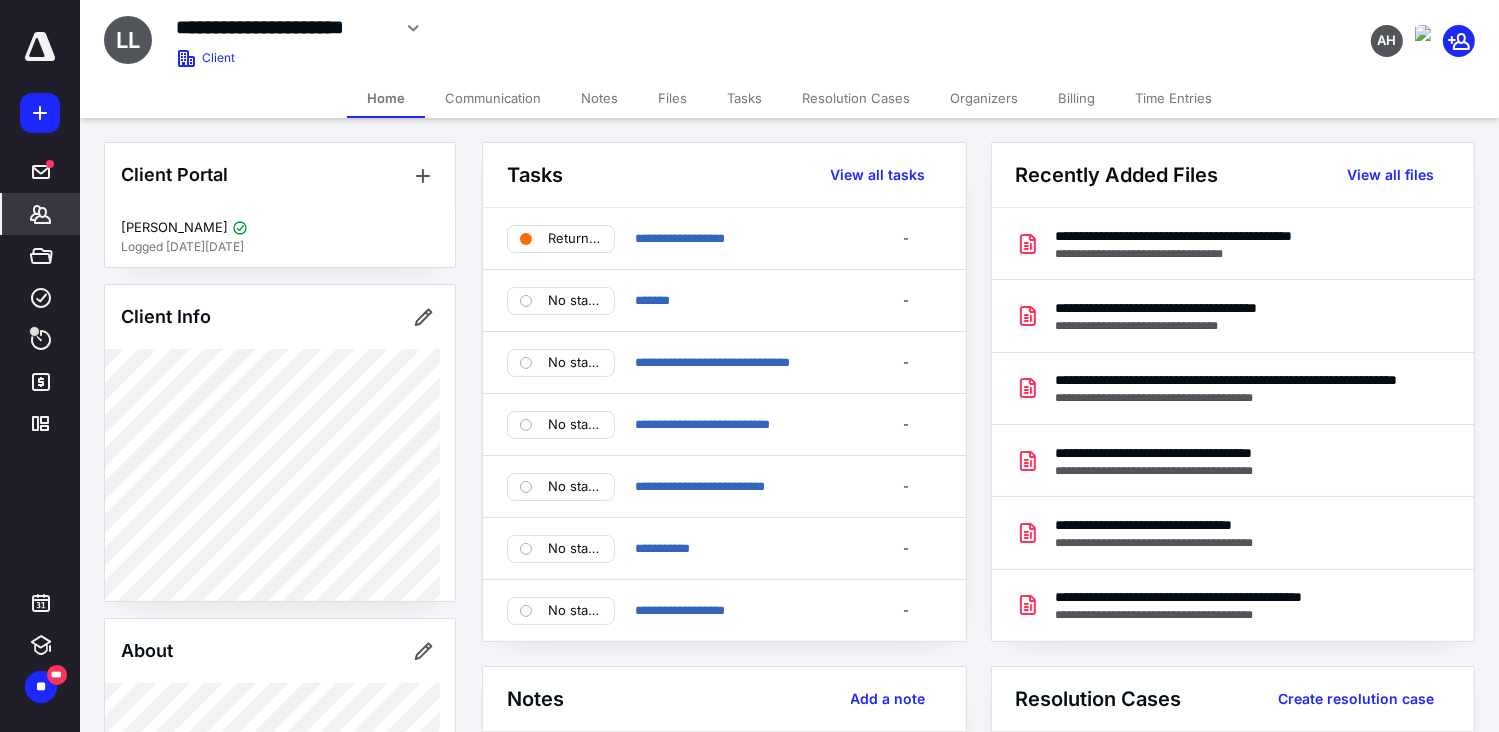 click on "Files" at bounding box center (672, 98) 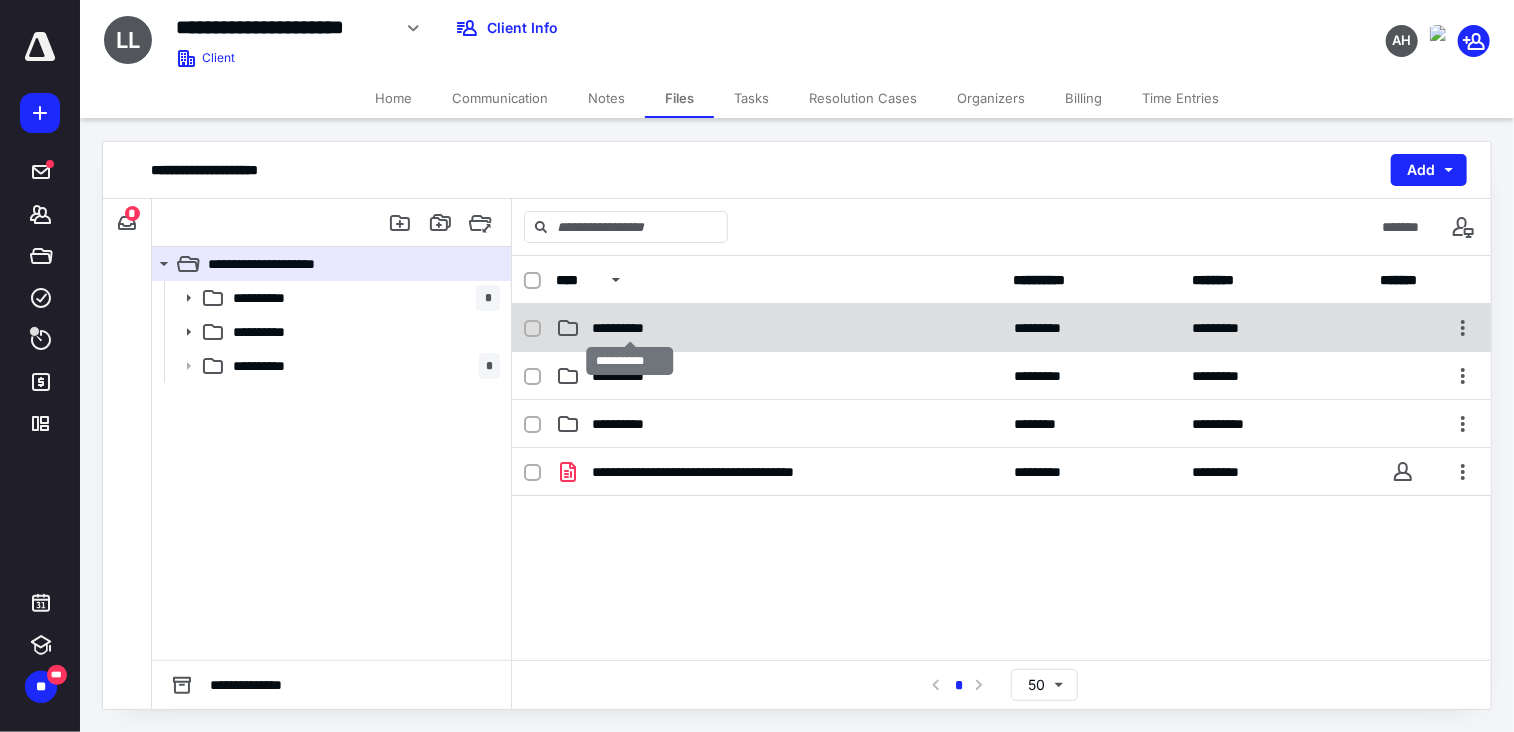 click on "**********" at bounding box center [630, 328] 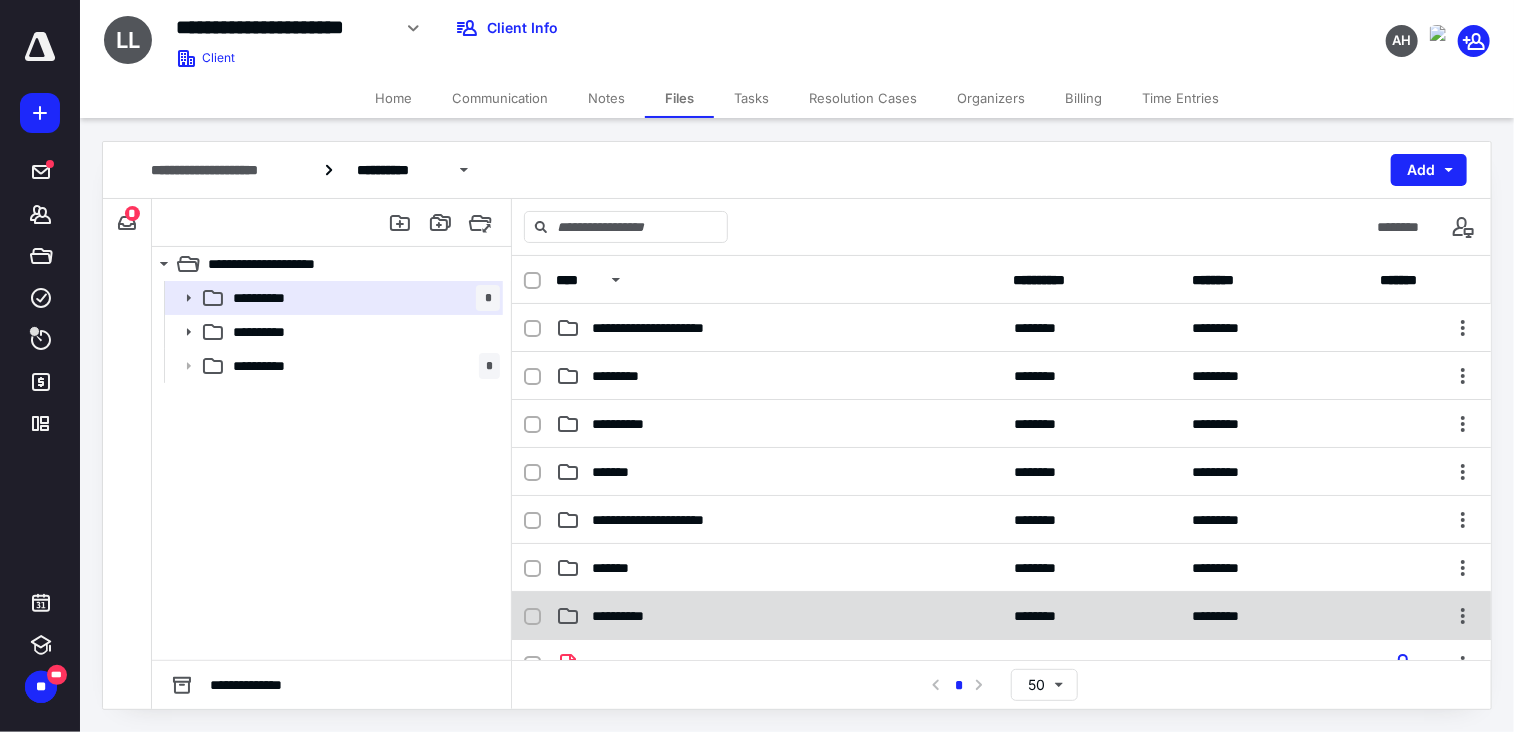 click on "**********" at bounding box center [632, 616] 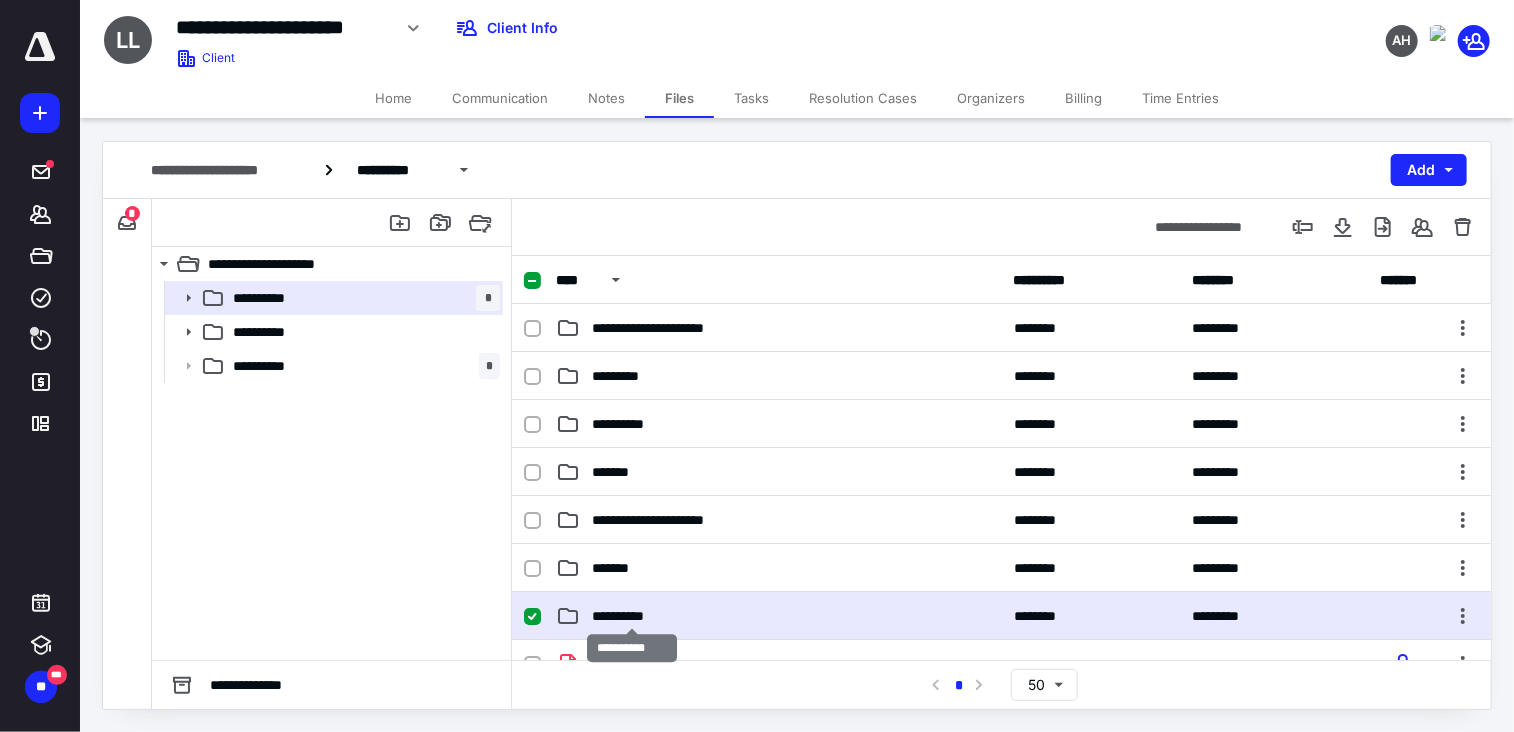click on "**********" at bounding box center (632, 616) 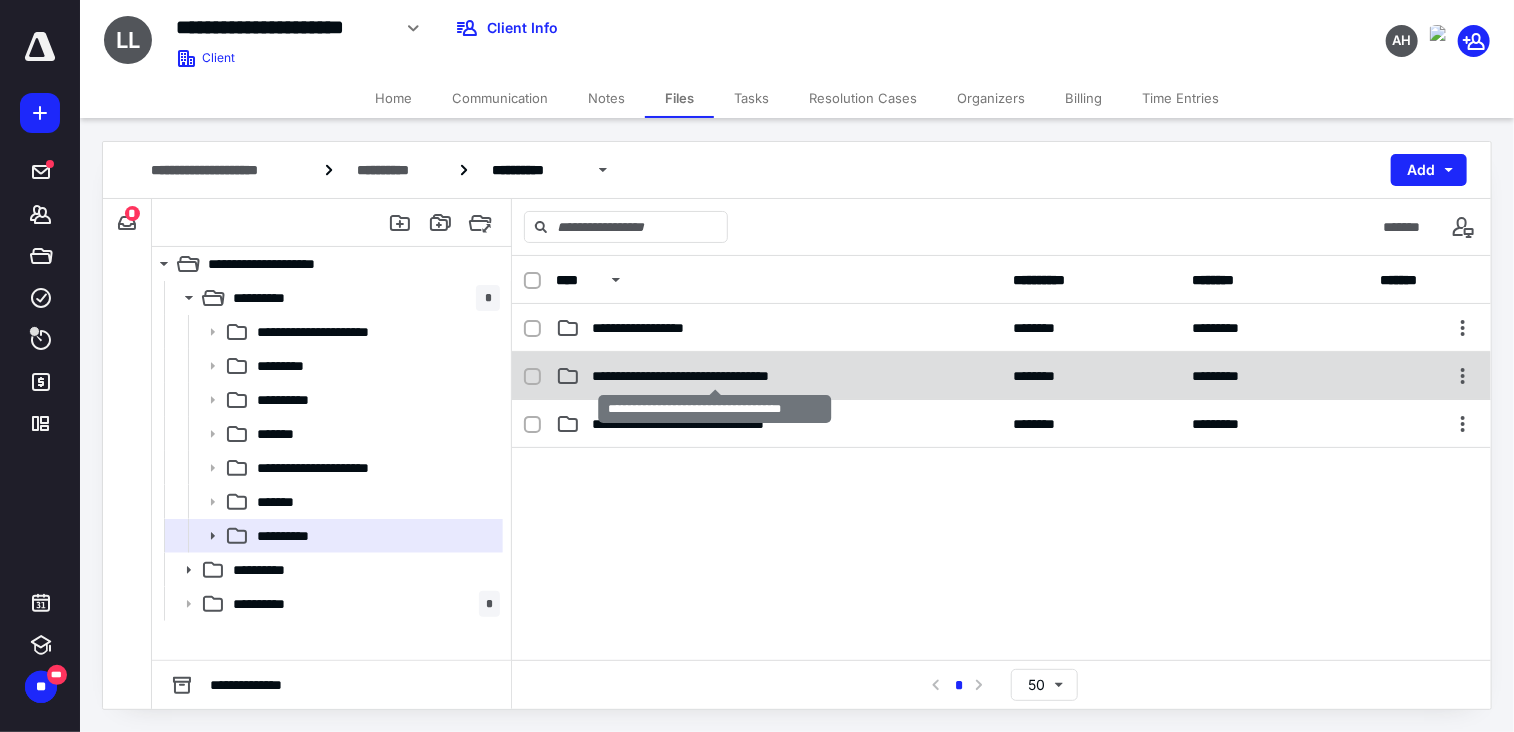 click on "**********" at bounding box center [715, 376] 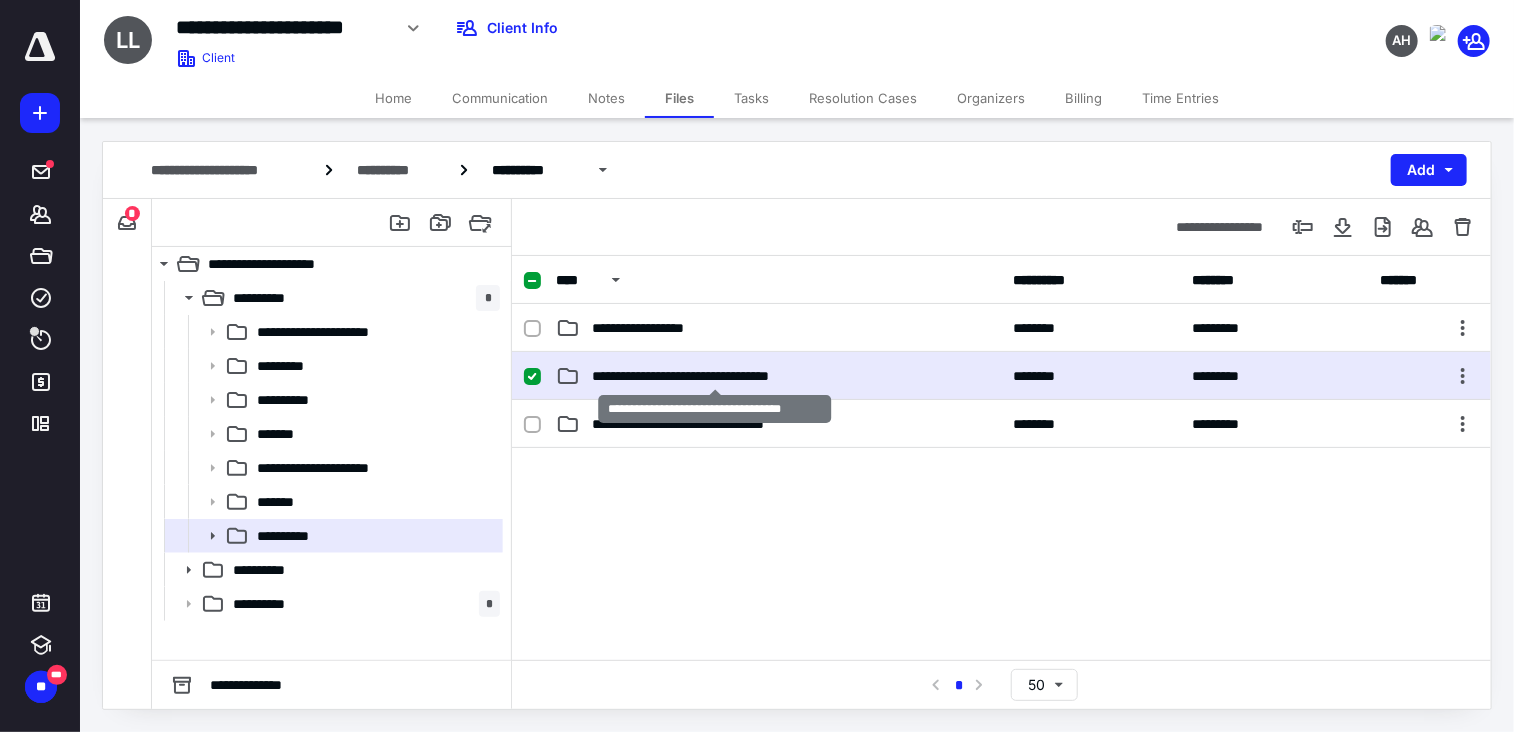 click on "**********" at bounding box center (715, 376) 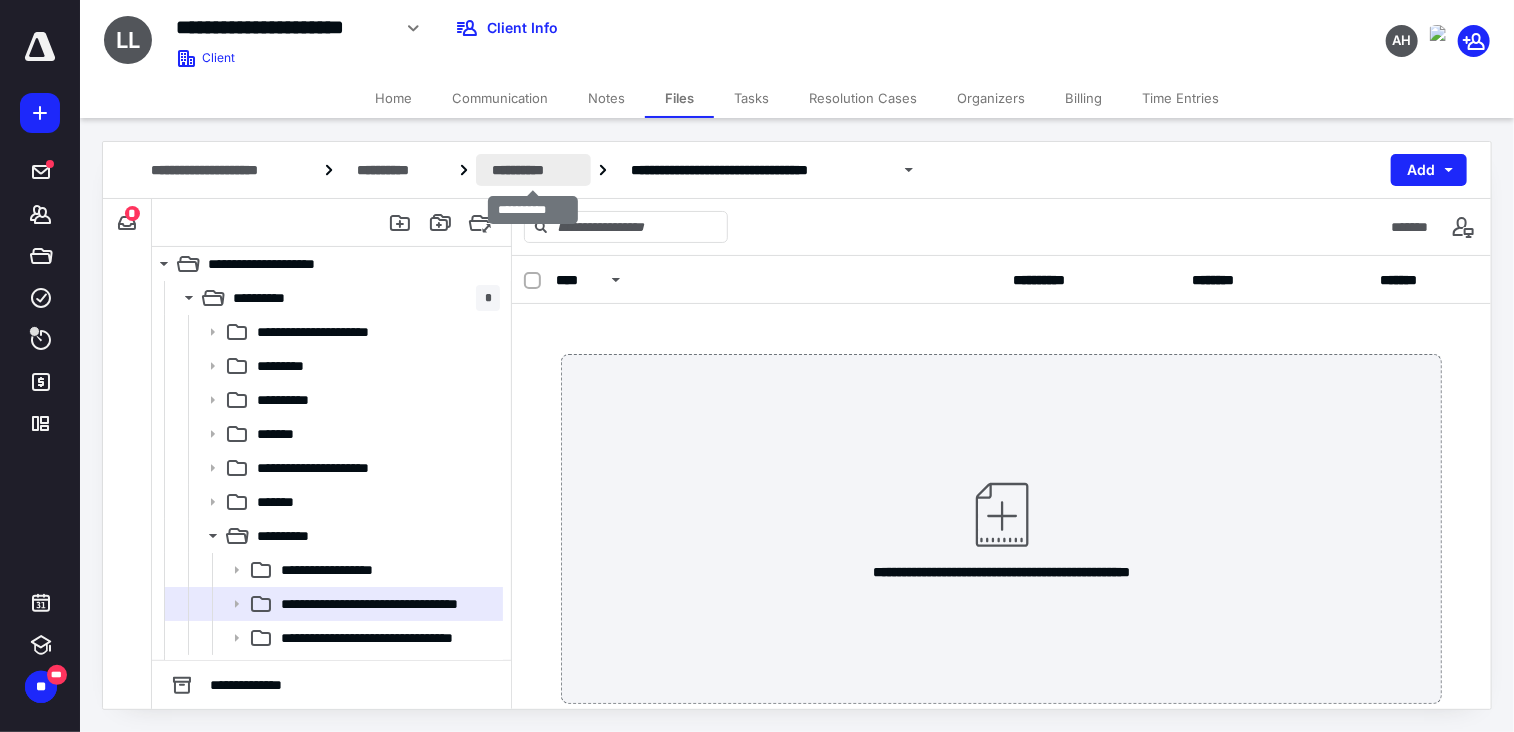 click on "**********" at bounding box center (533, 170) 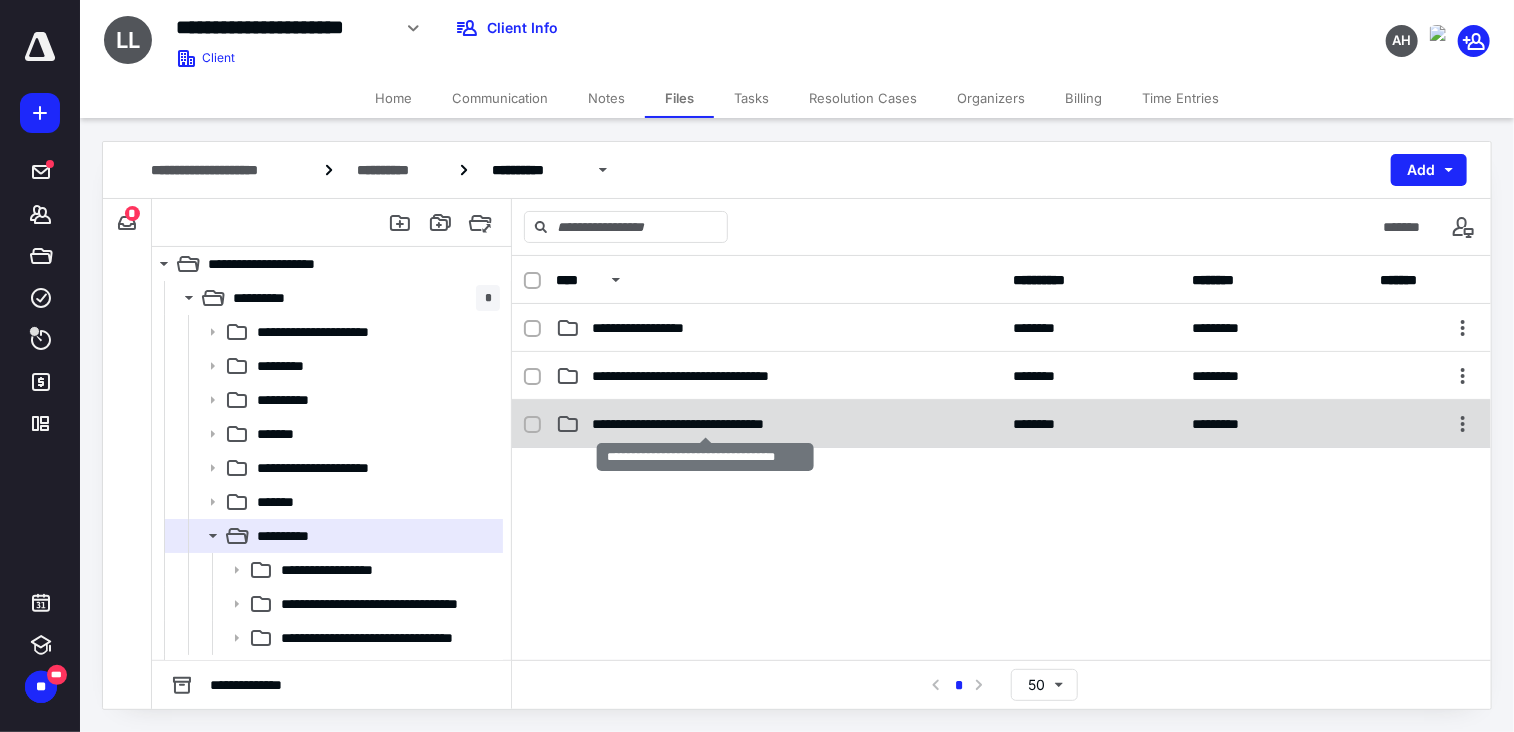 click on "**********" at bounding box center (706, 424) 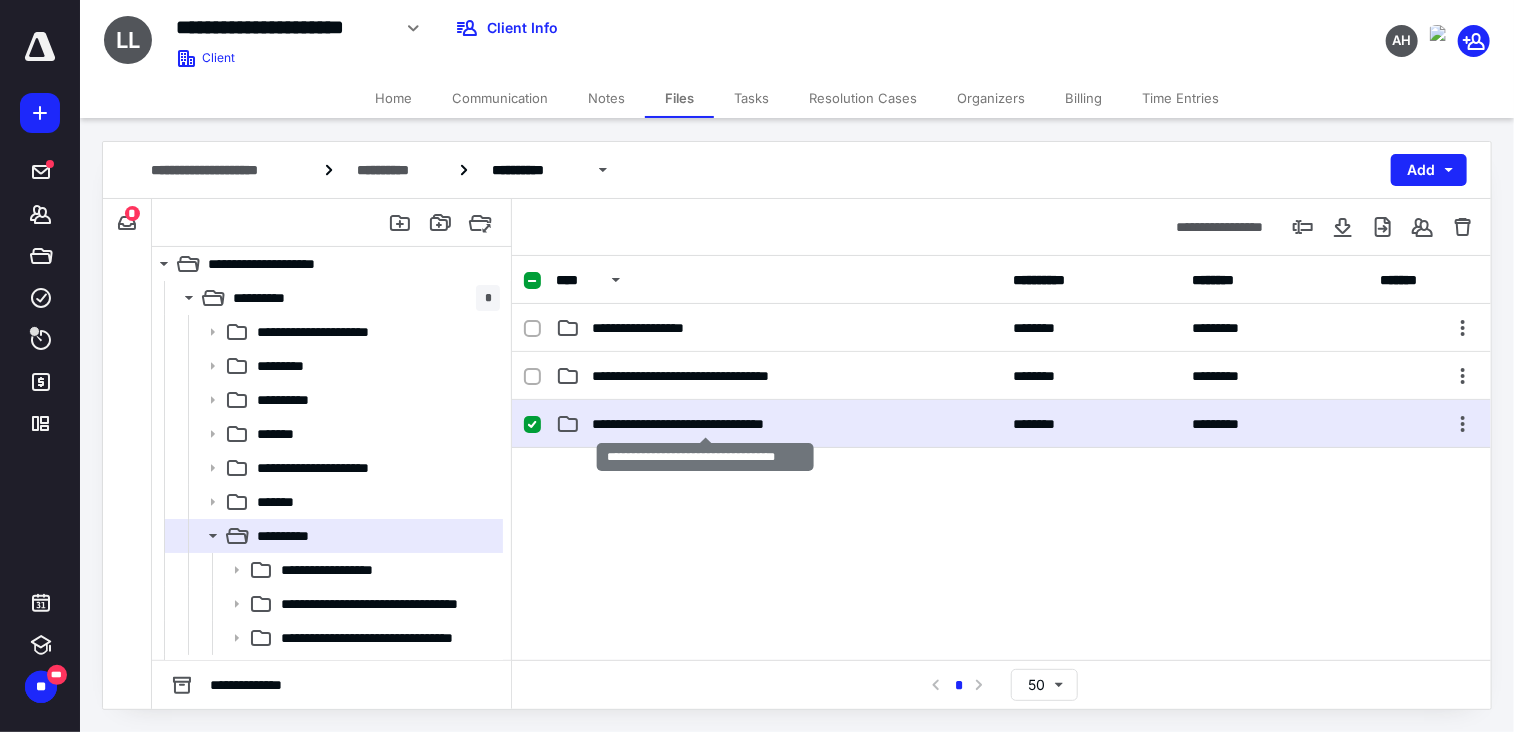 click on "**********" at bounding box center [706, 424] 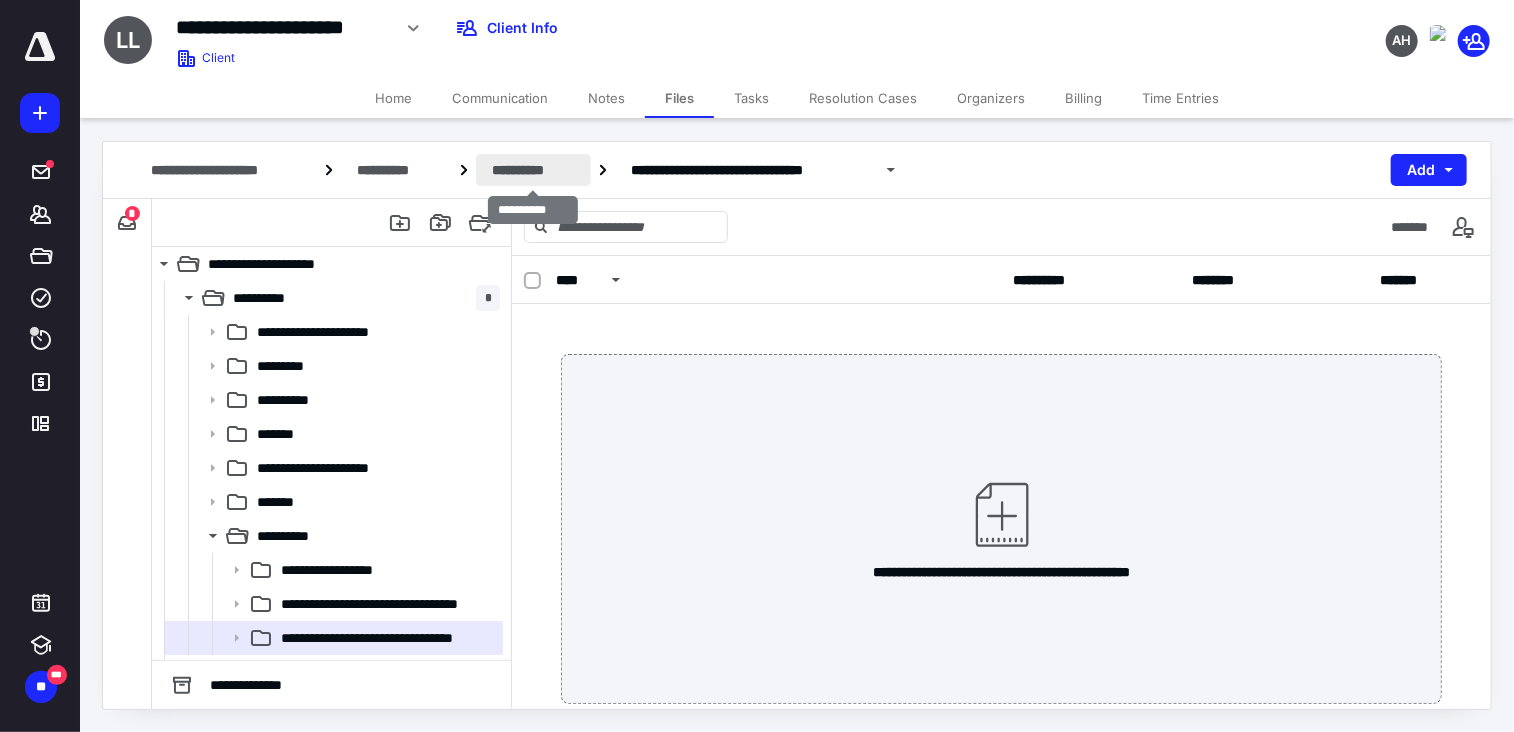 click on "**********" at bounding box center [533, 170] 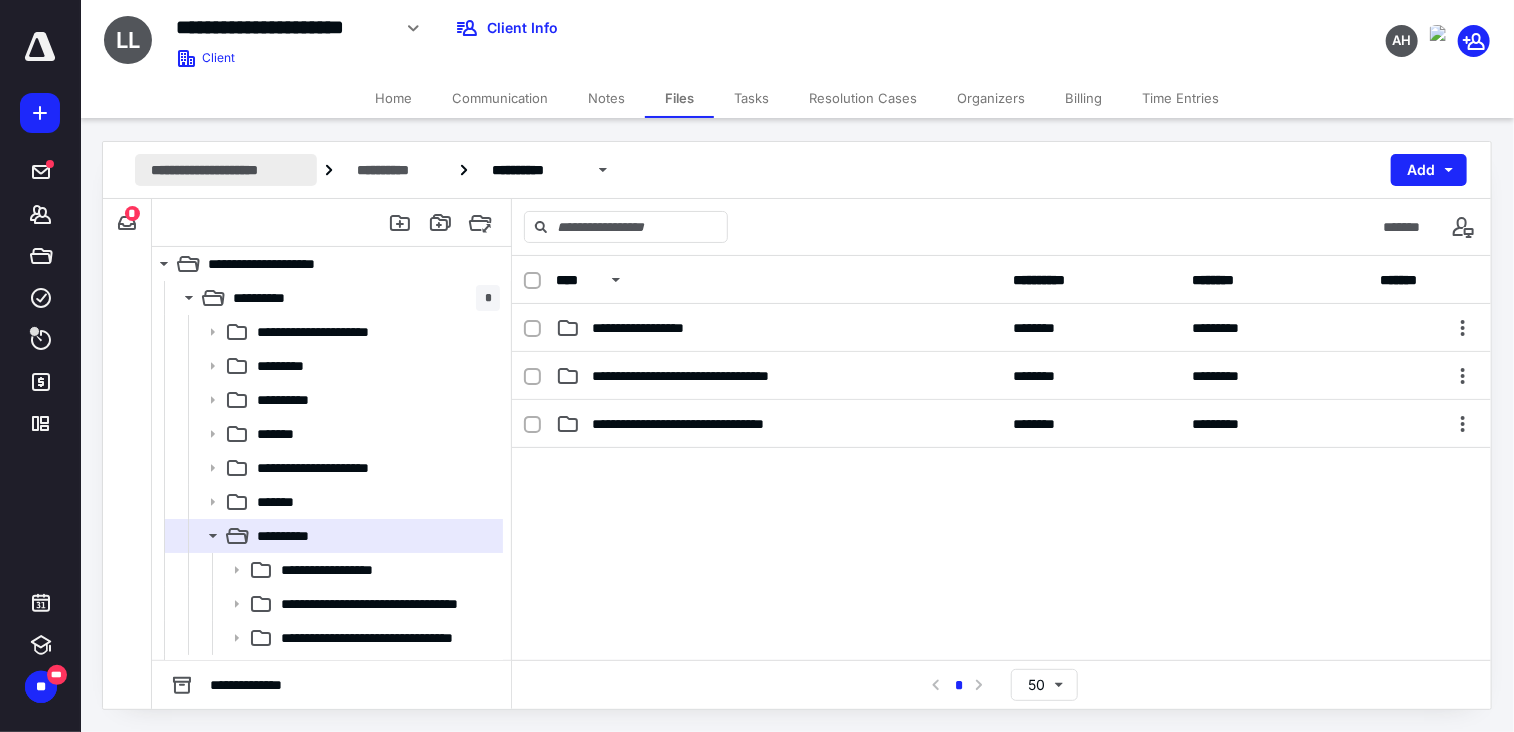 click on "**********" at bounding box center [226, 170] 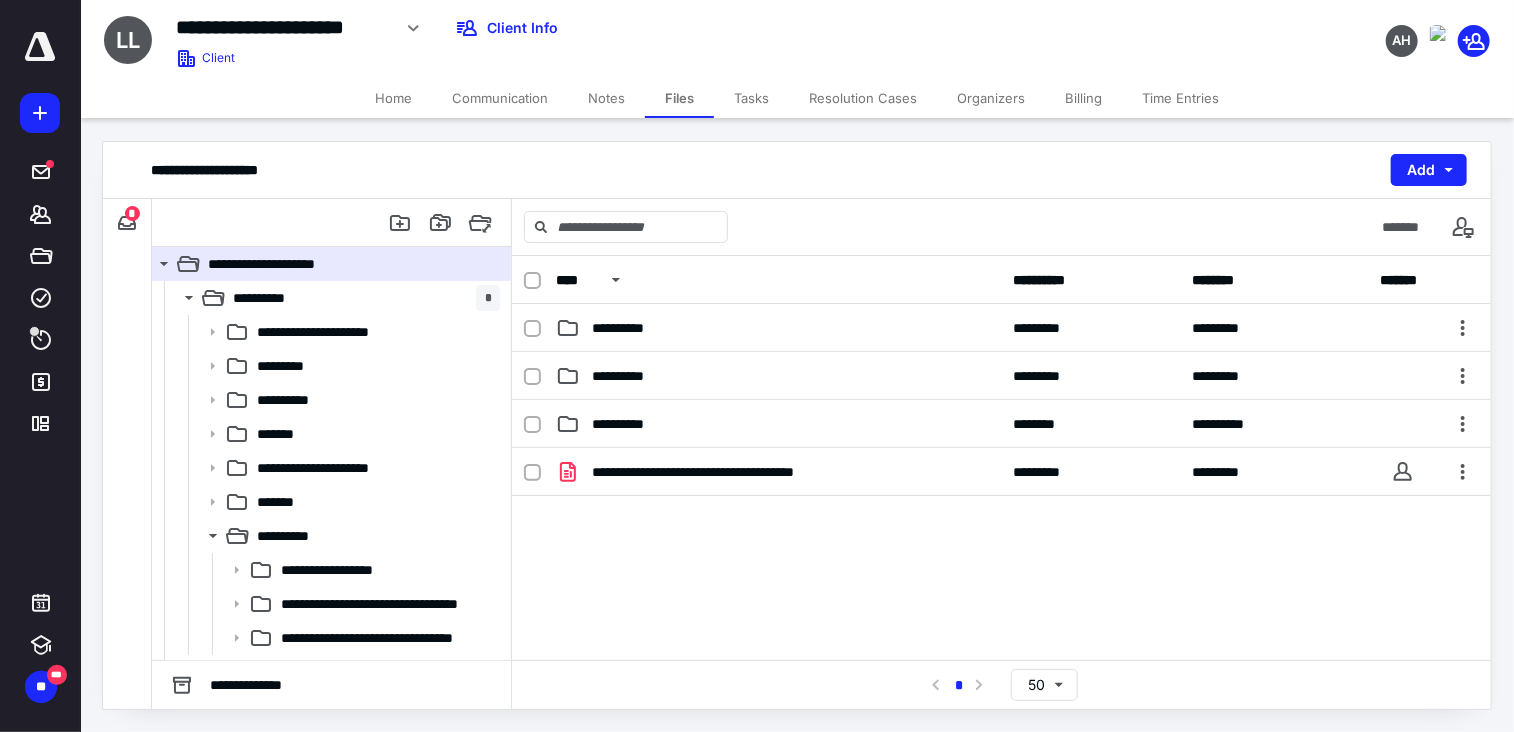 click on "Home" at bounding box center [393, 98] 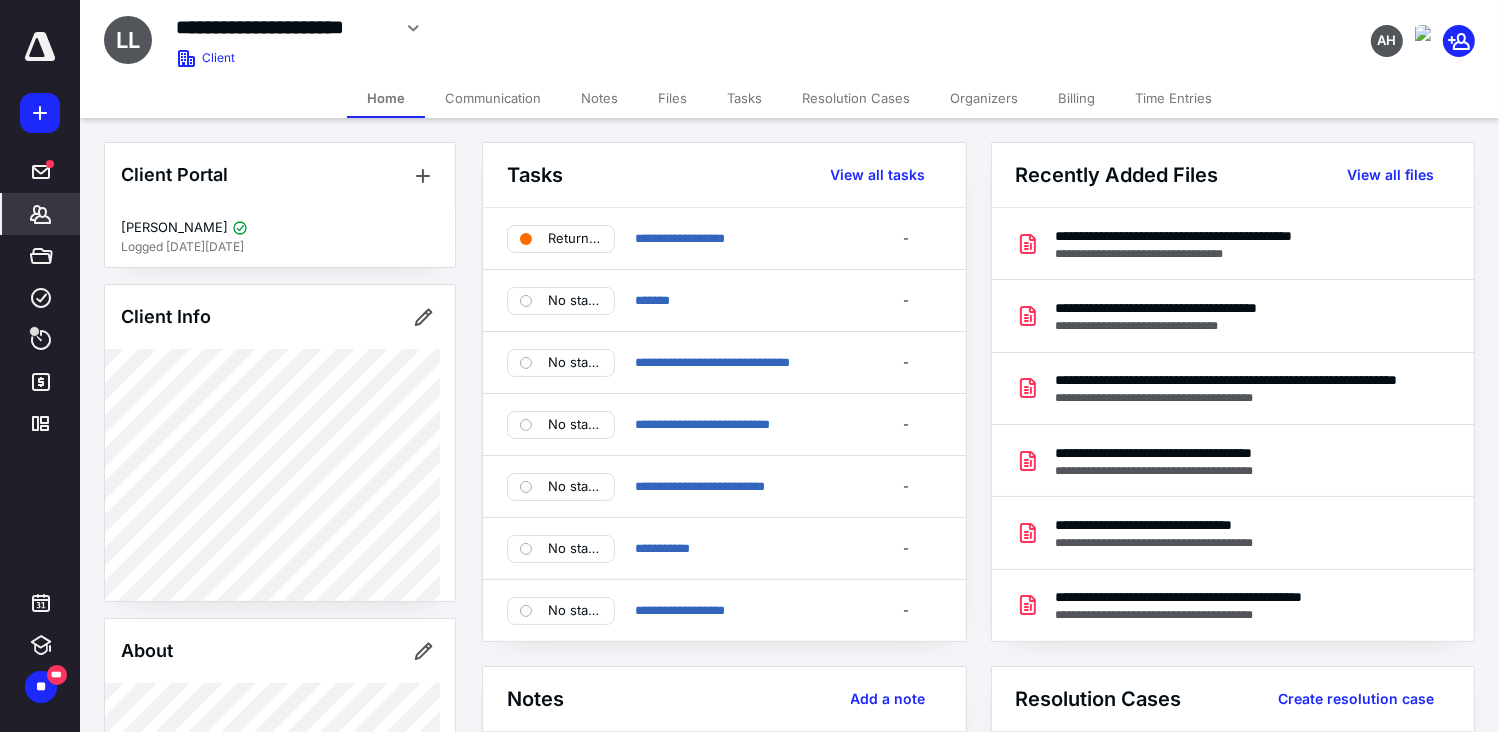 click 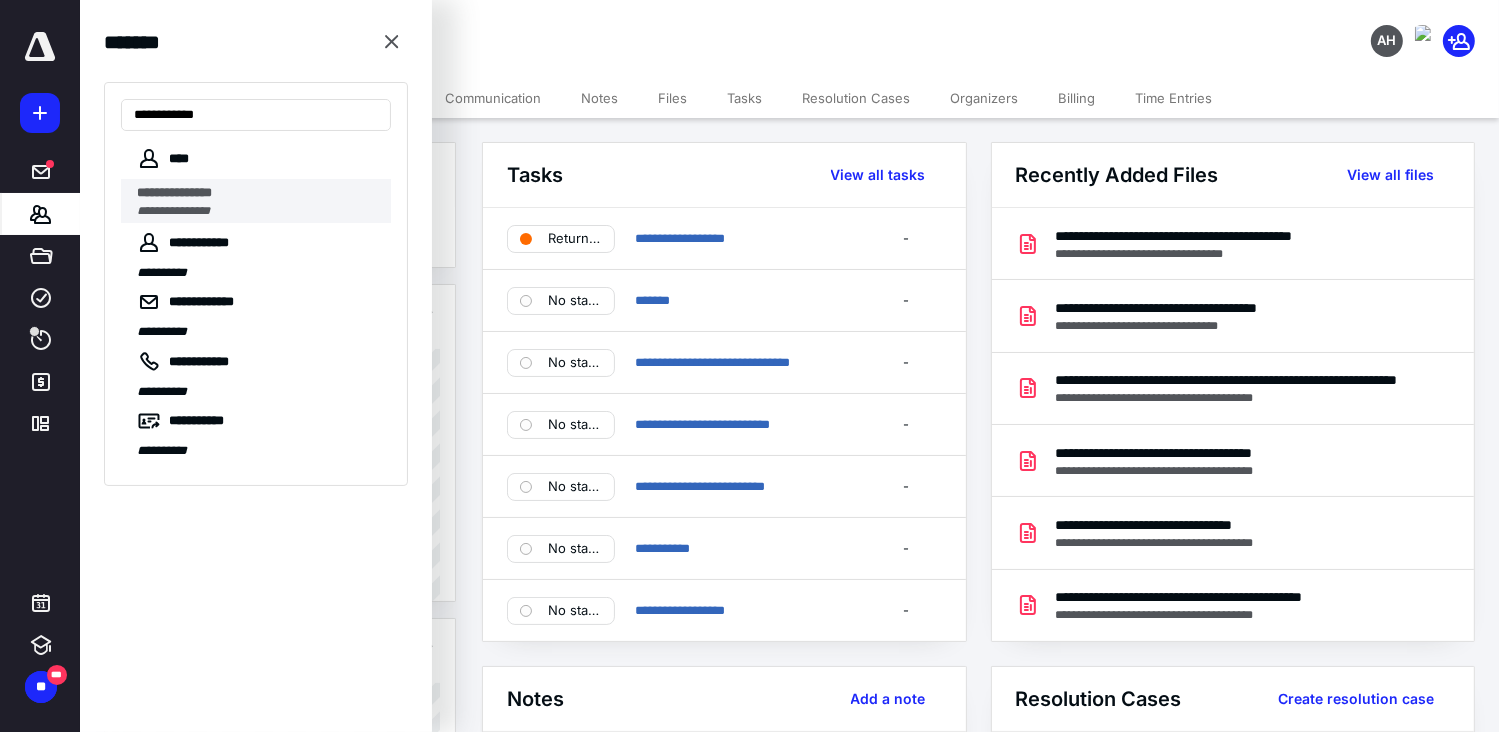 type on "**********" 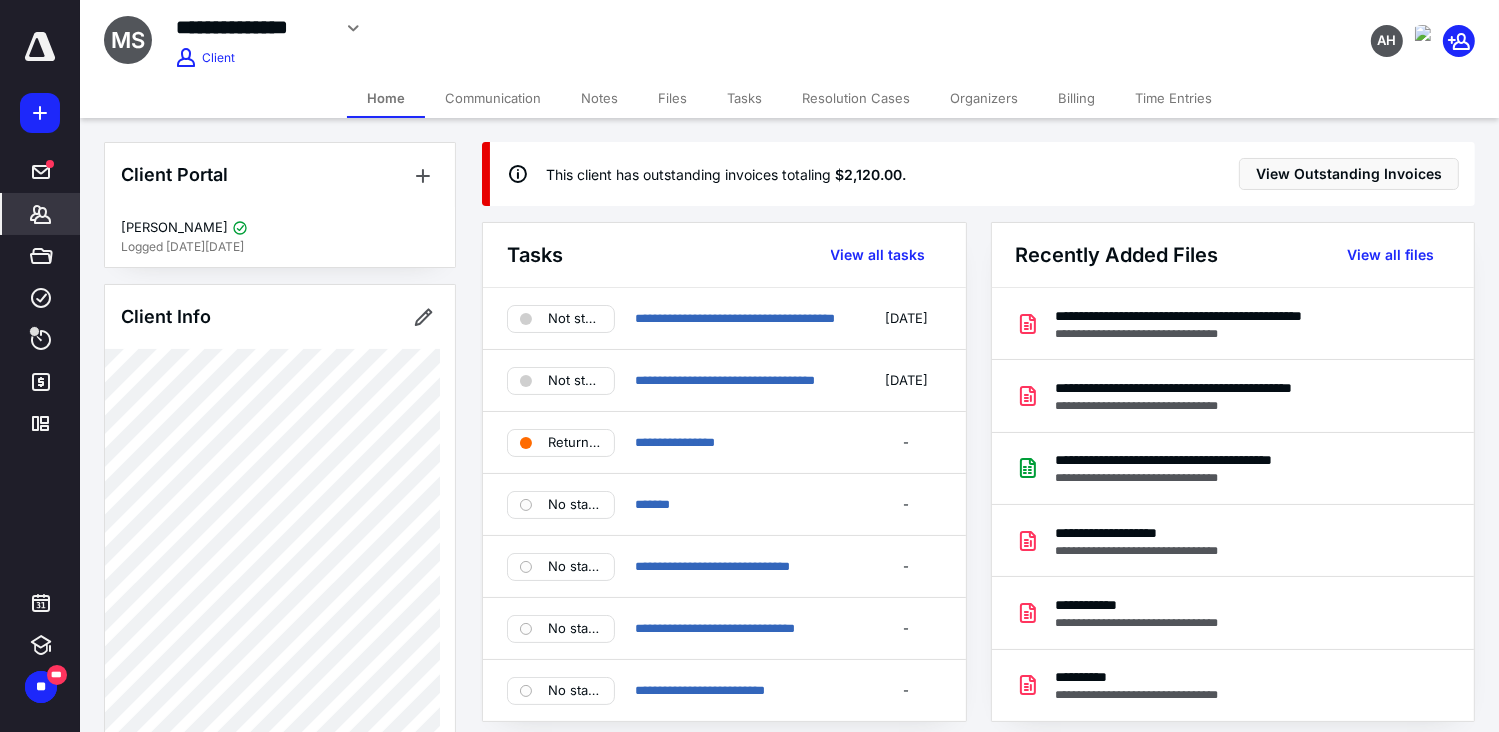 click on "Files" at bounding box center (672, 98) 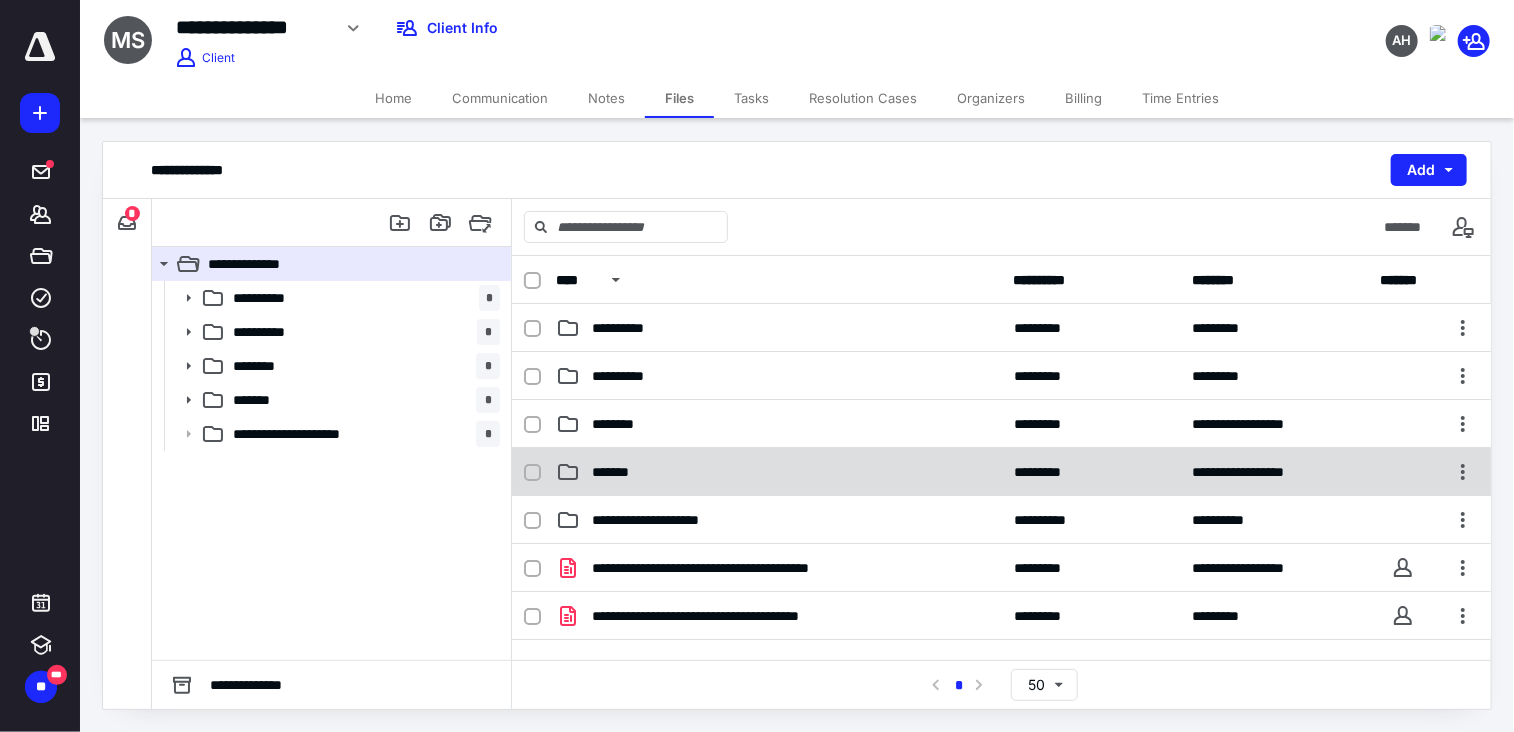 click on "*******" at bounding box center (617, 472) 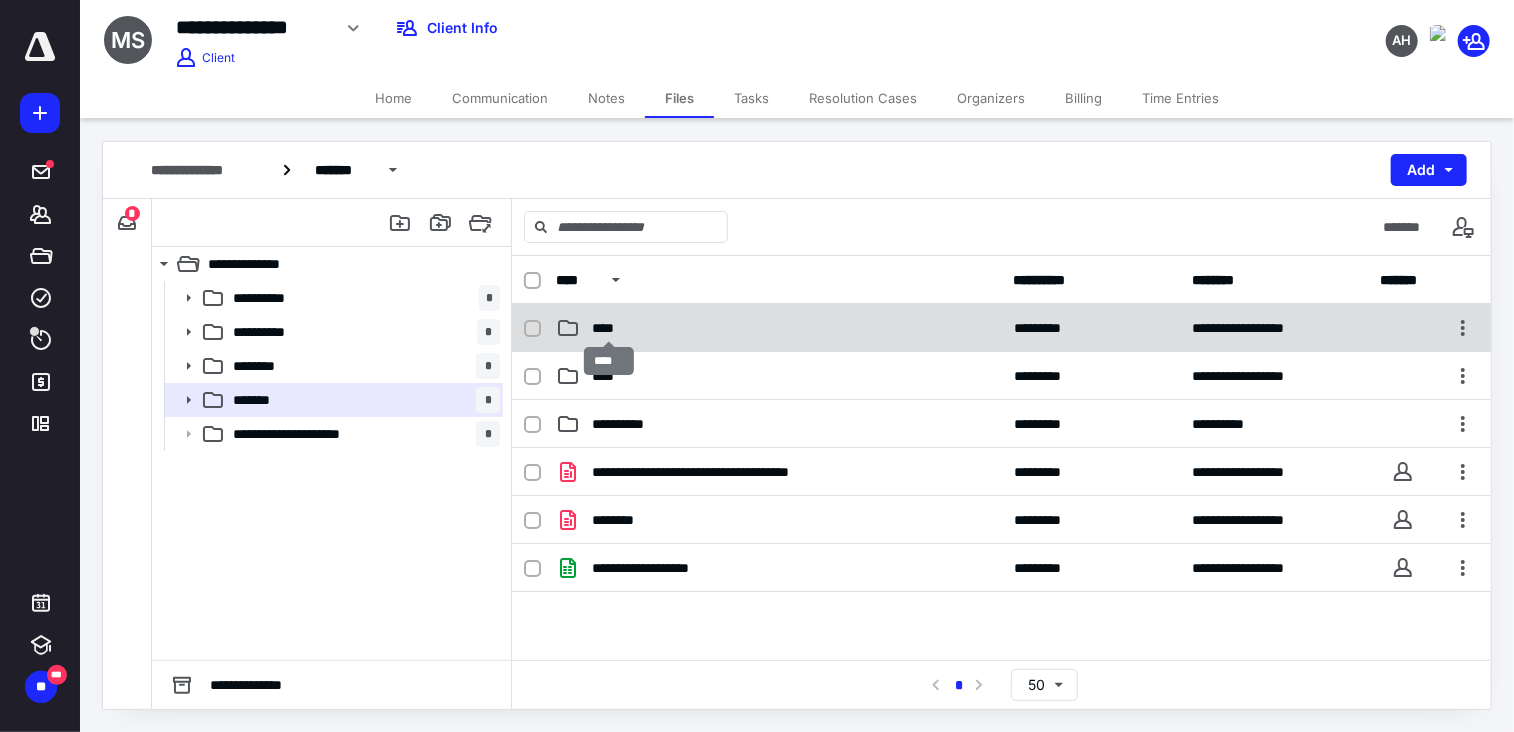 click on "****" at bounding box center (609, 328) 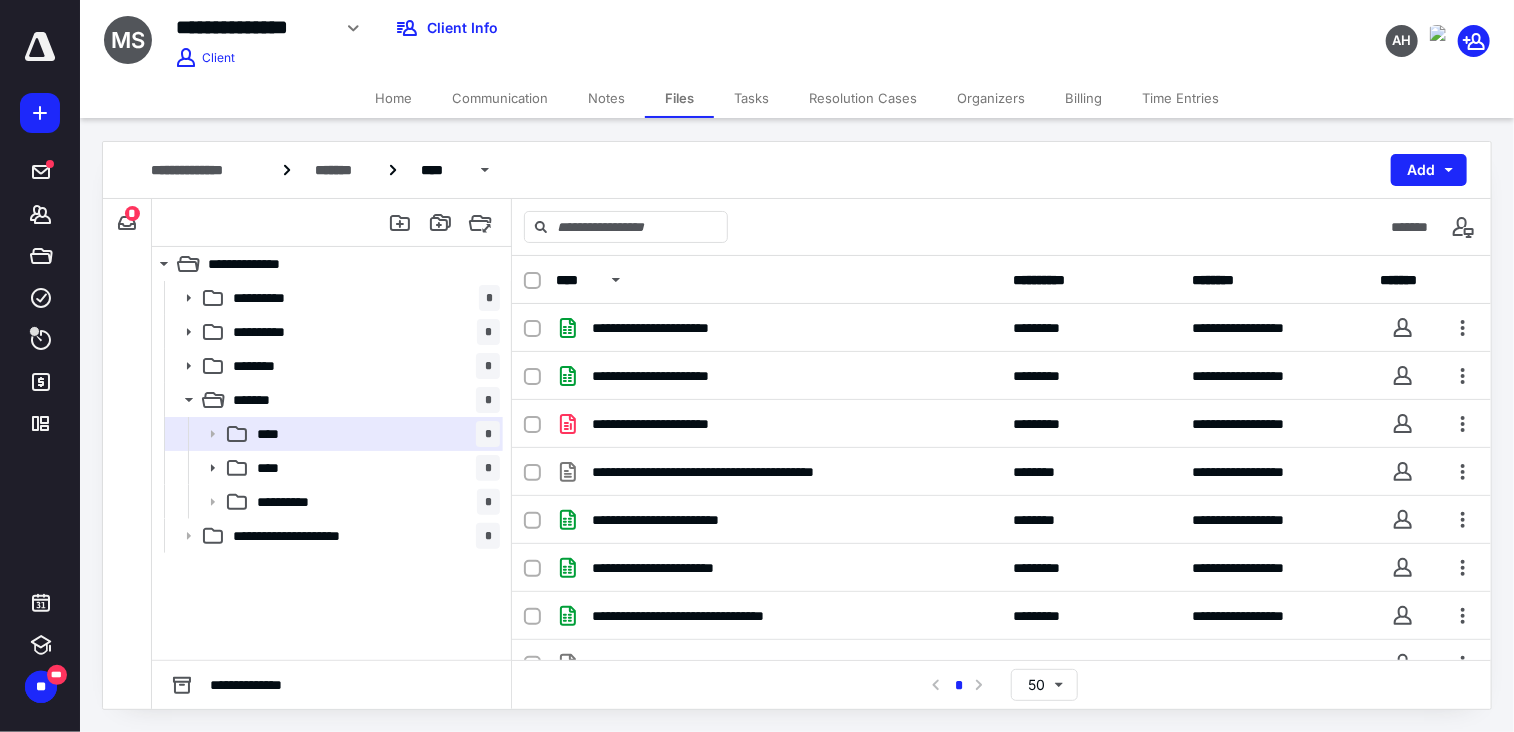 scroll, scrollTop: 25, scrollLeft: 0, axis: vertical 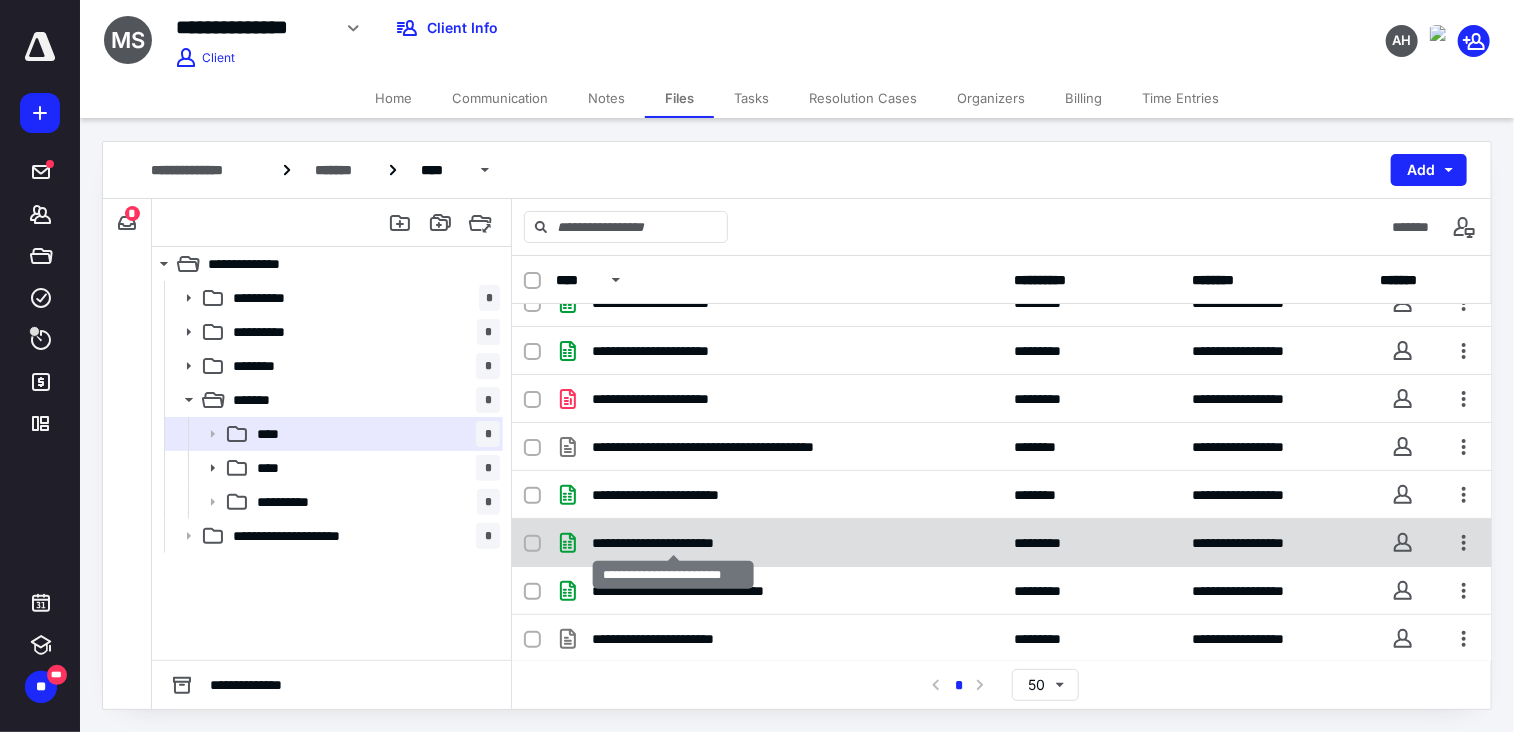 click on "**********" at bounding box center [674, 543] 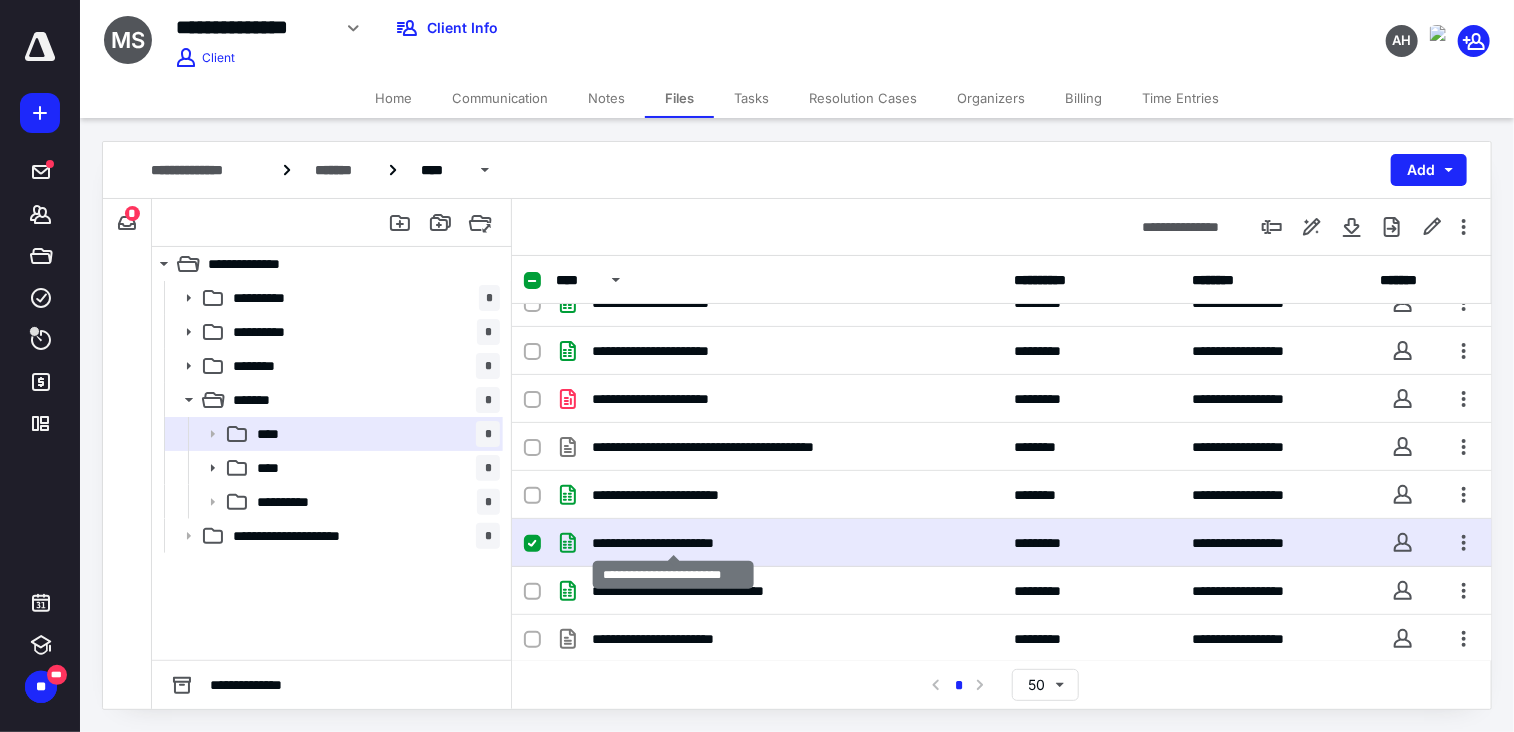 click on "**********" at bounding box center [674, 543] 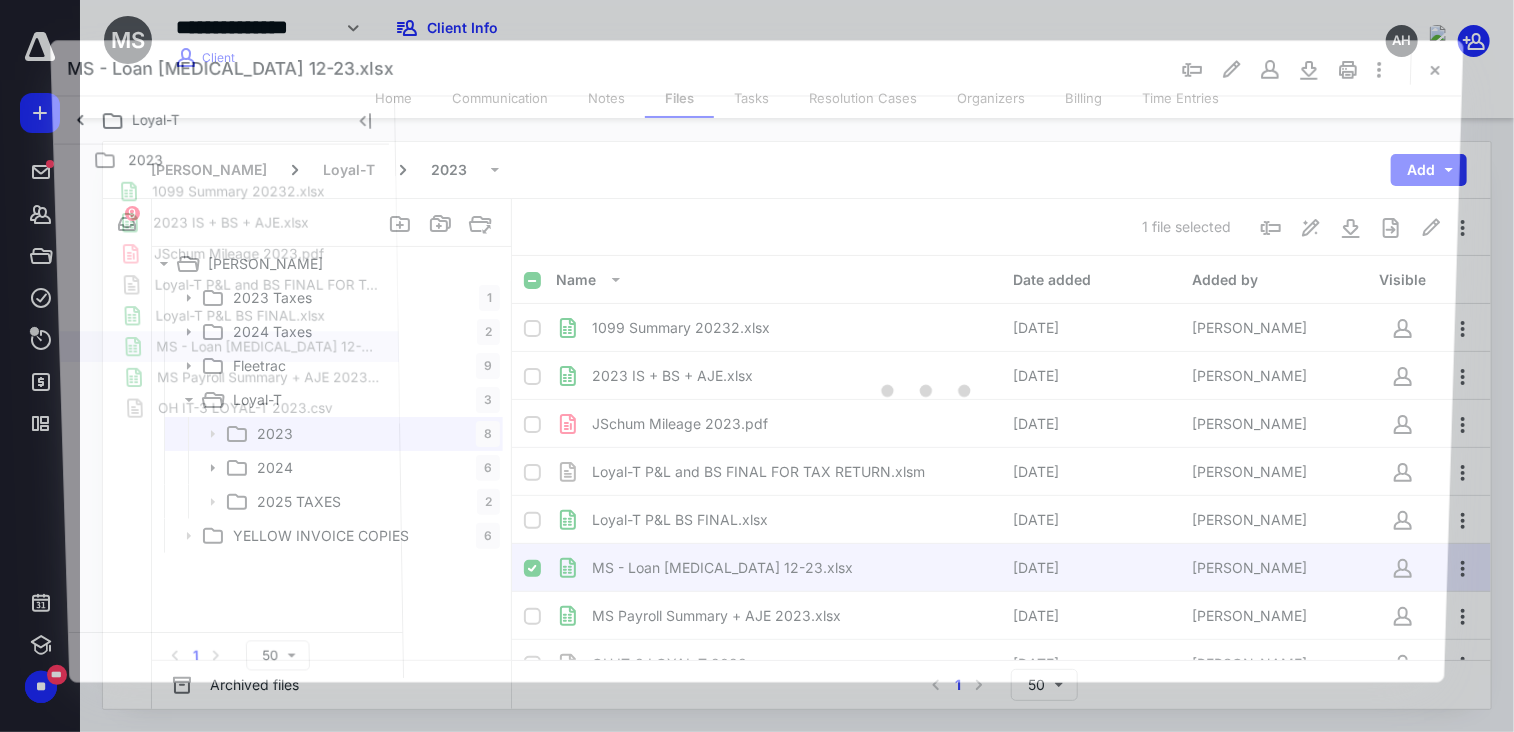 scroll, scrollTop: 25, scrollLeft: 0, axis: vertical 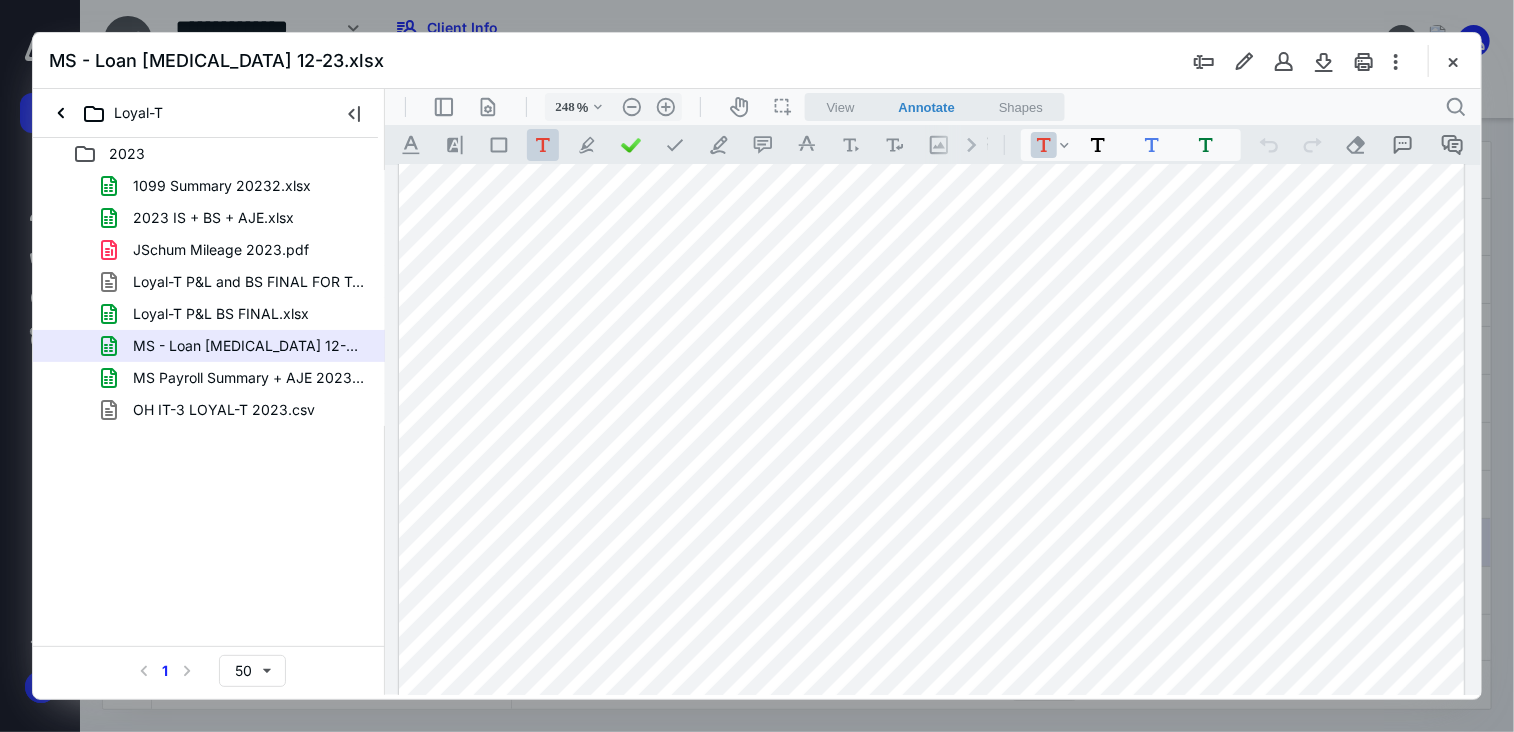 drag, startPoint x: 1461, startPoint y: 307, endPoint x: 1469, endPoint y: 251, distance: 56.568542 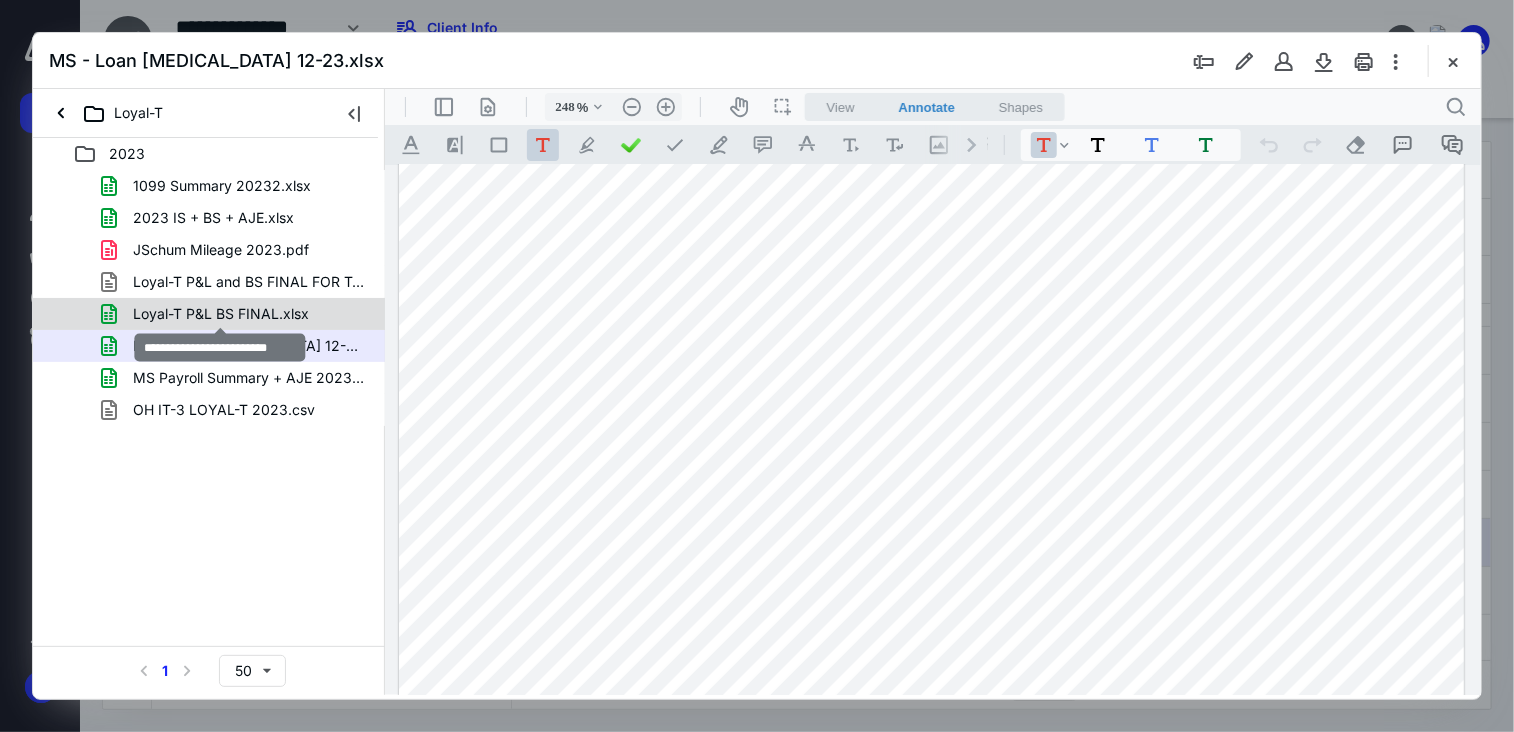 click on "Loyal-T P&L BS FINAL.xlsx" at bounding box center [221, 314] 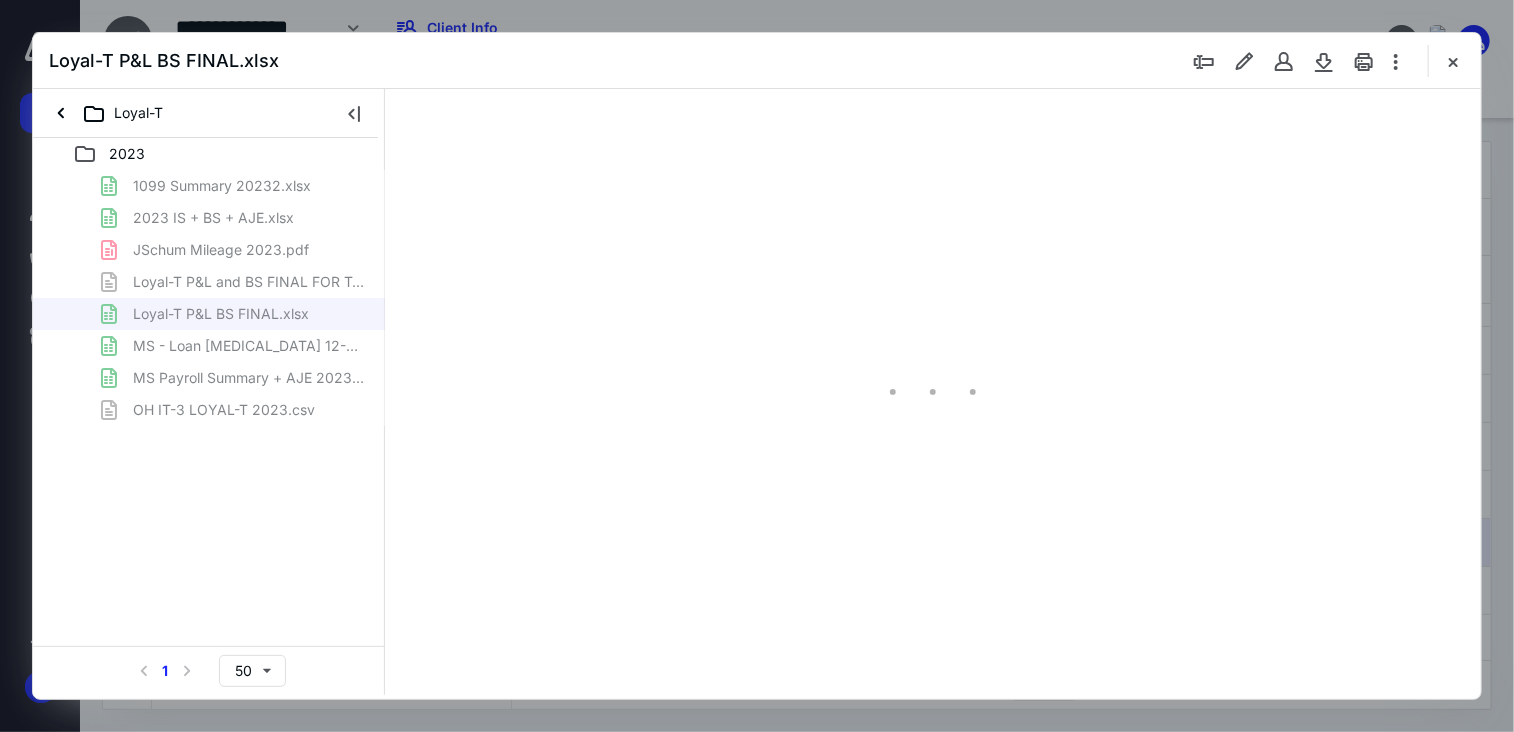 click on "1099 Summary 20232.xlsx 2023 IS + BS + AJE.xlsx JSchum Mileage 2023.pdf Loyal-T P&L and BS FINAL FOR TAX RETURN.xlsm Loyal-T P&L BS FINAL.xlsx MS - Loan bal 12-23.xlsx MS Payroll Summary + AJE 2023.xlsx OH IT-3 LOYAL-T 2023.csv" at bounding box center [209, 298] 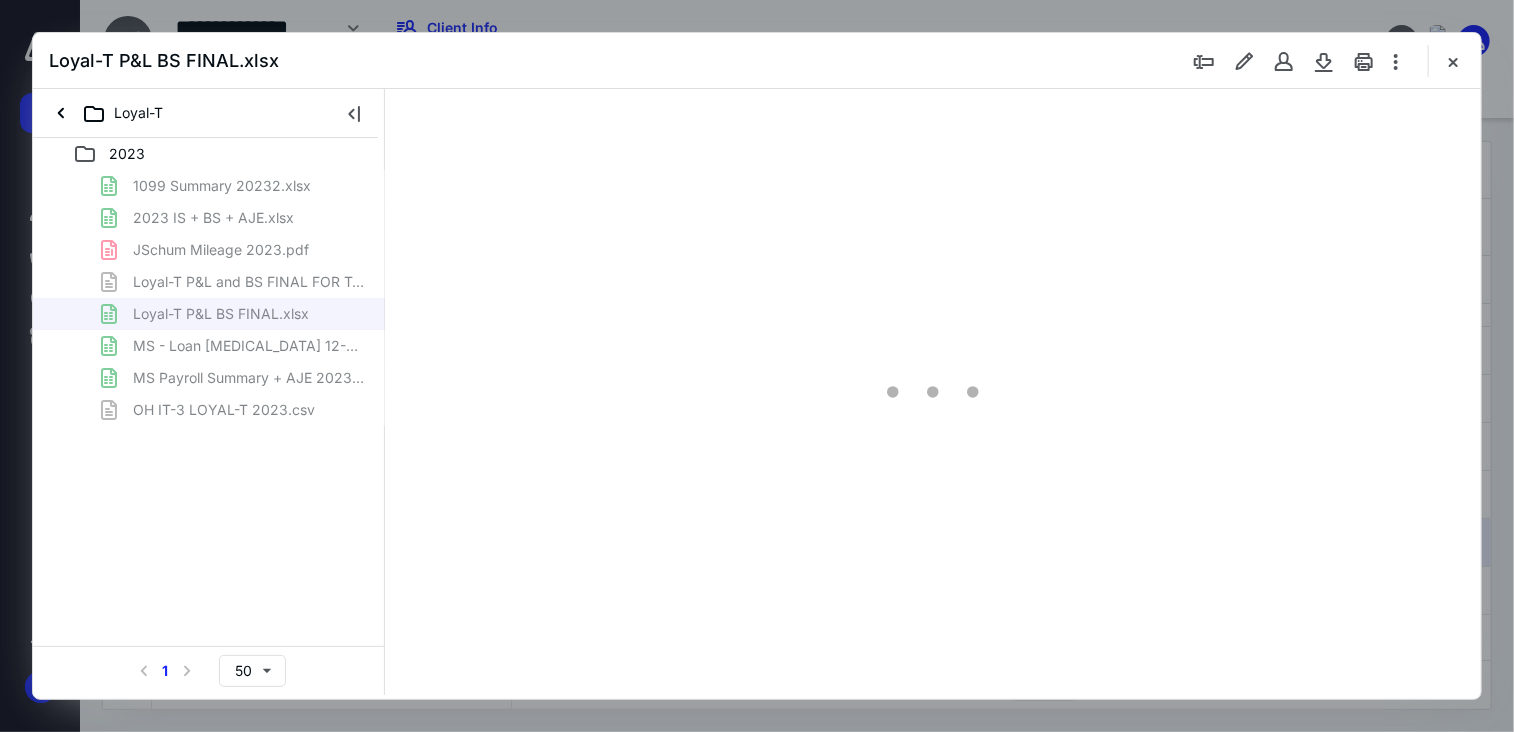 scroll, scrollTop: 0, scrollLeft: 0, axis: both 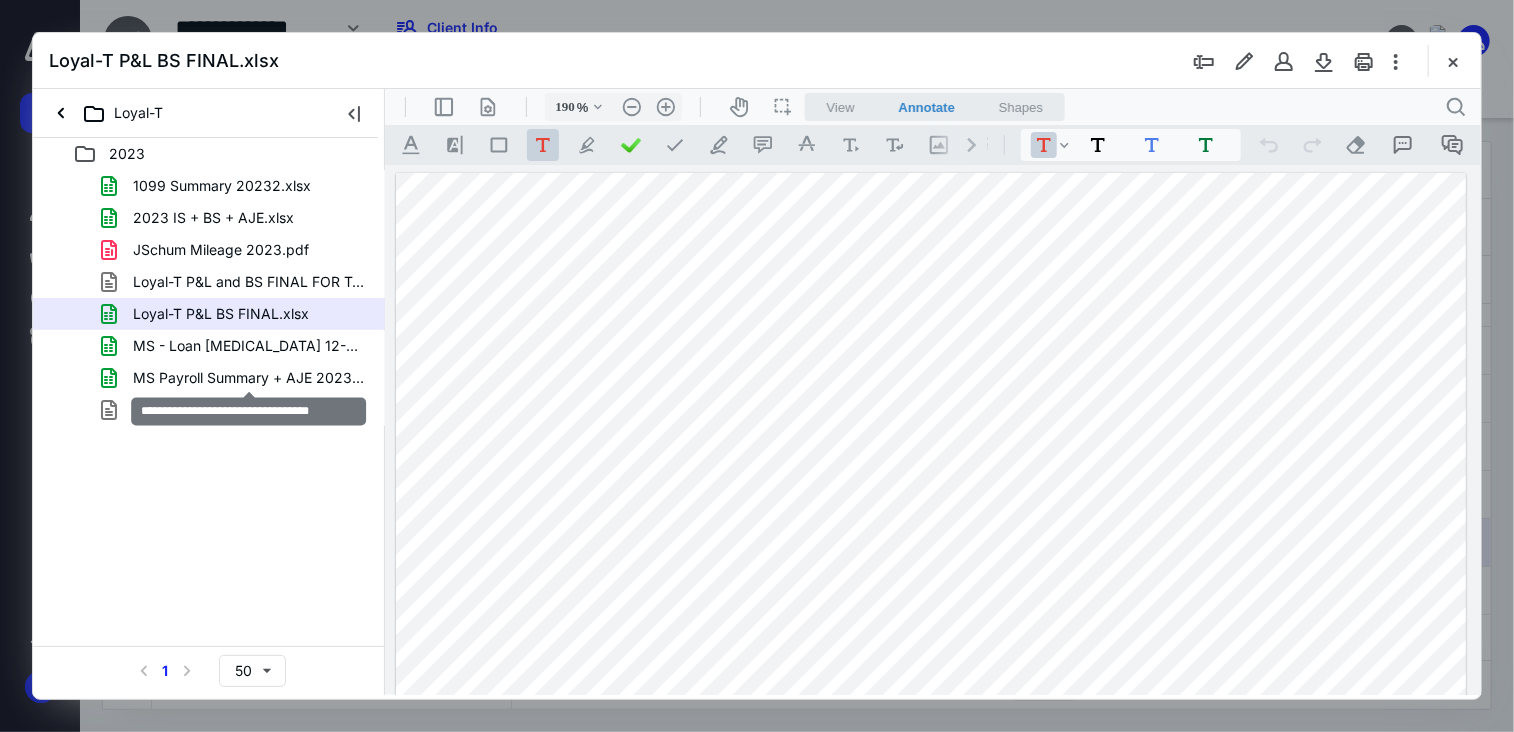 click on "MS Payroll Summary + AJE 2023.xlsx" at bounding box center (249, 378) 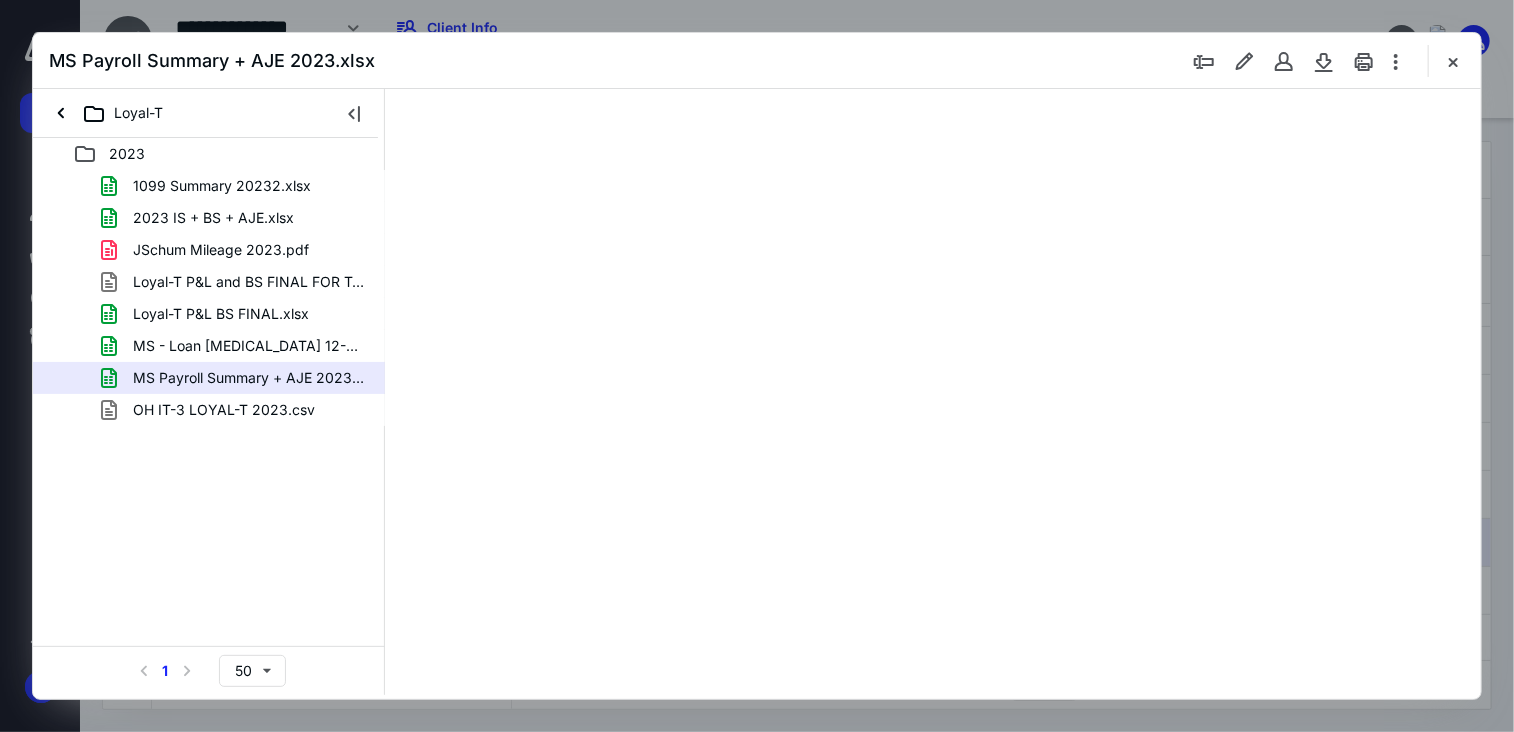 type on "166" 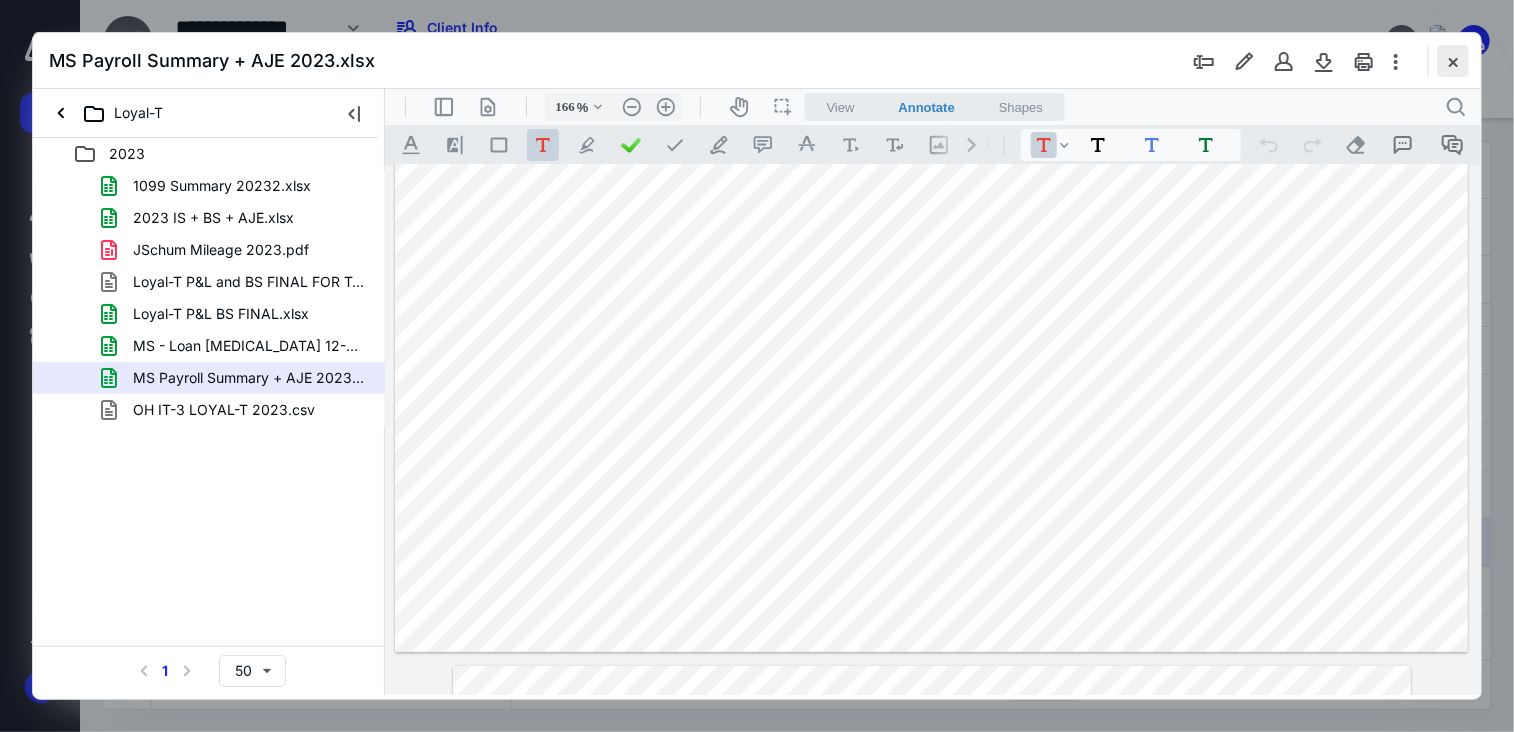 click at bounding box center (1453, 61) 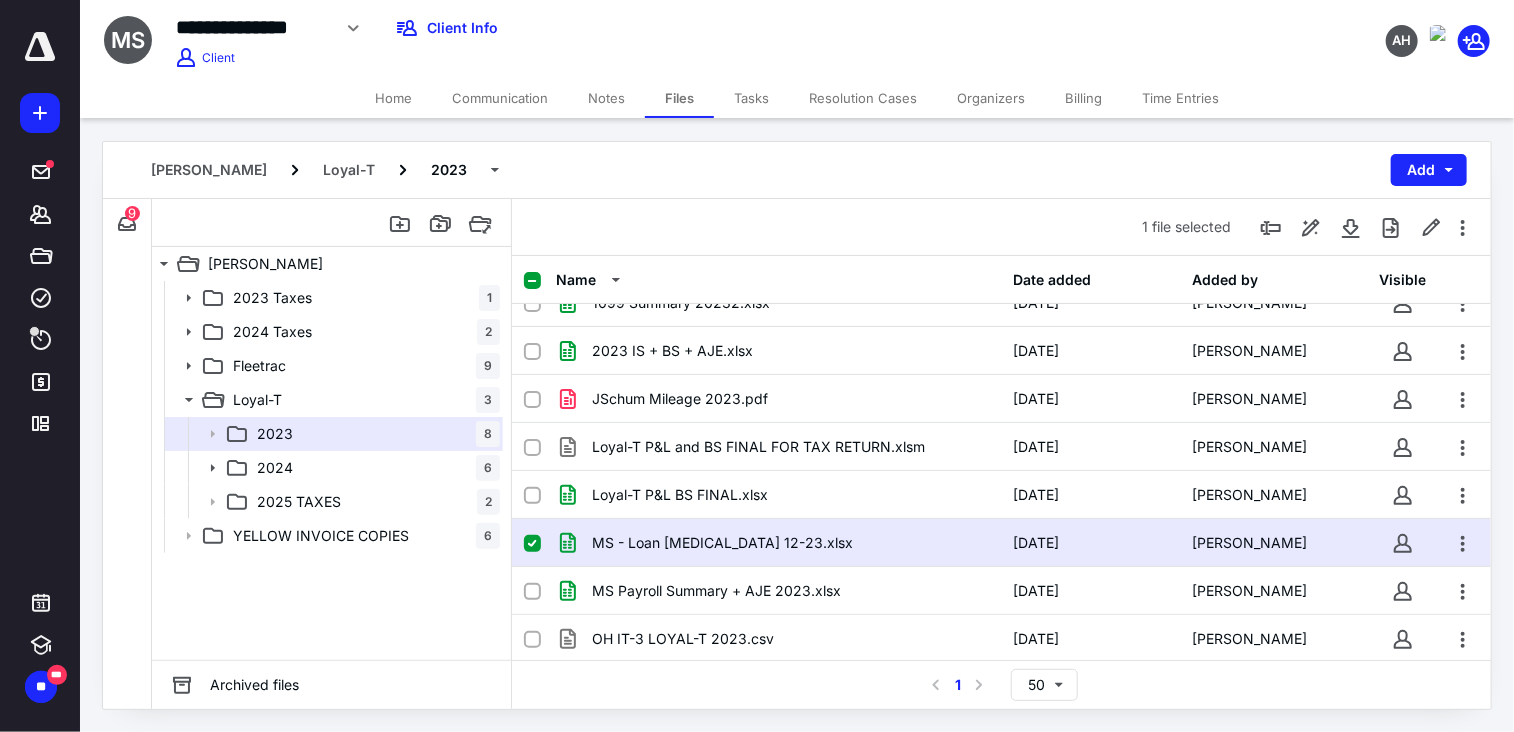 click on "Files" at bounding box center [679, 98] 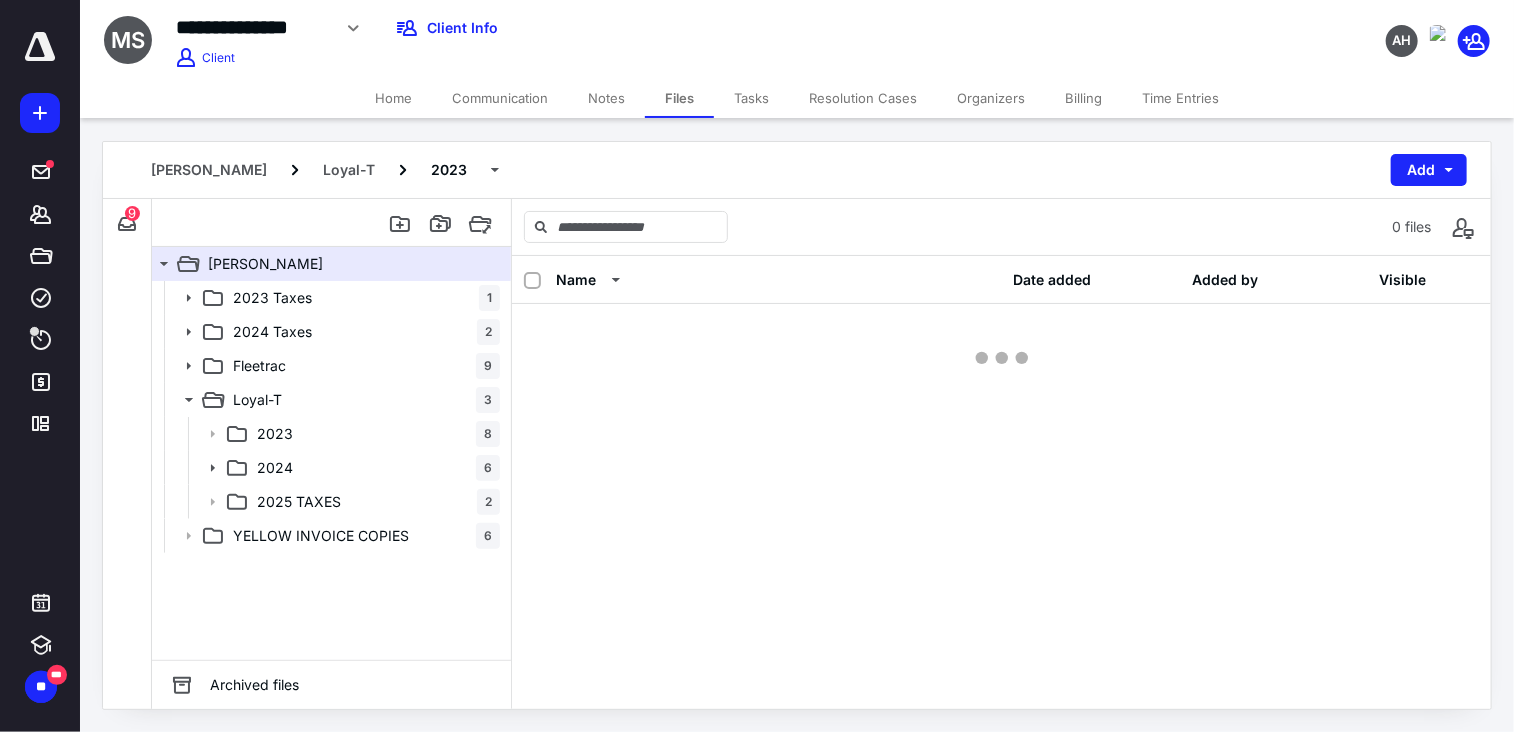 scroll, scrollTop: 0, scrollLeft: 0, axis: both 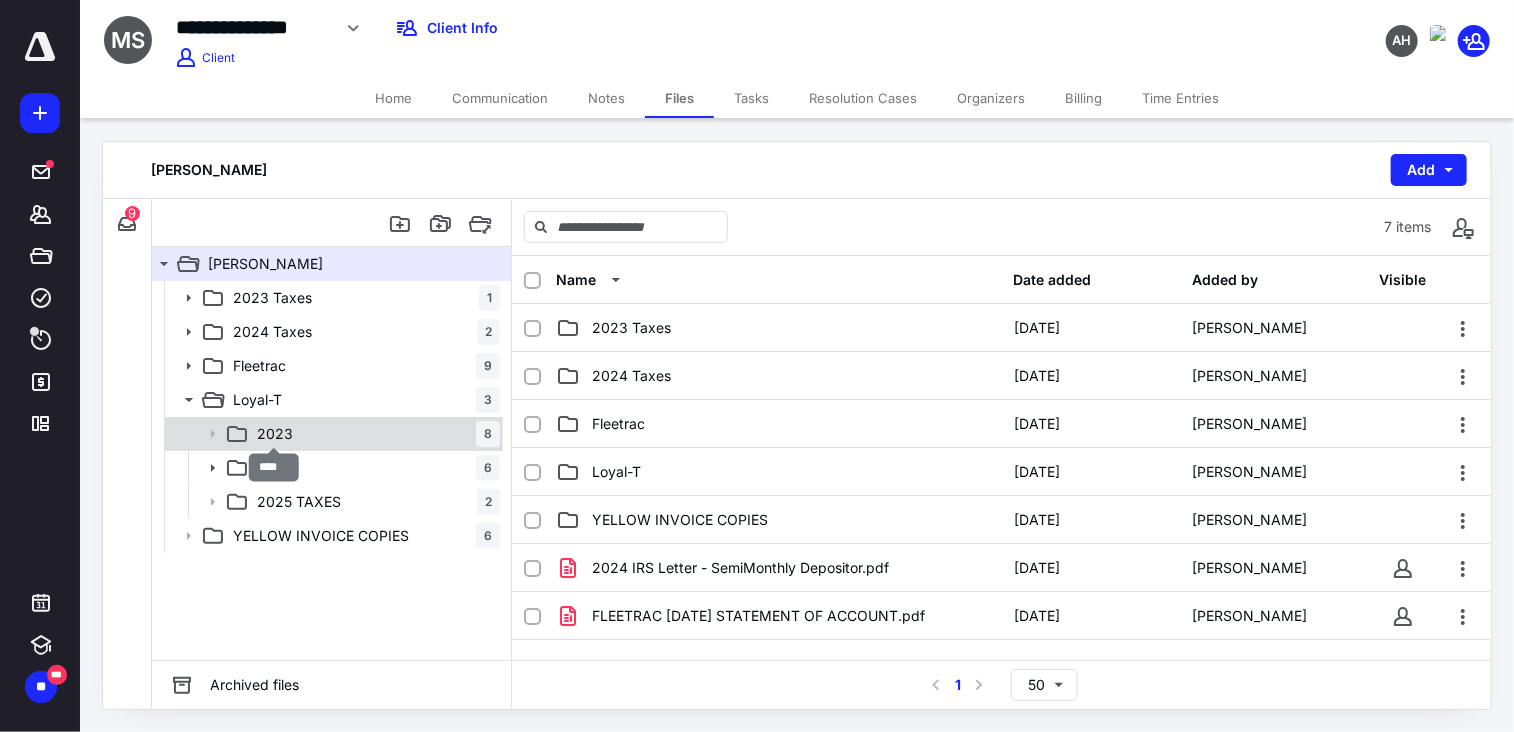 click on "2023" at bounding box center (275, 434) 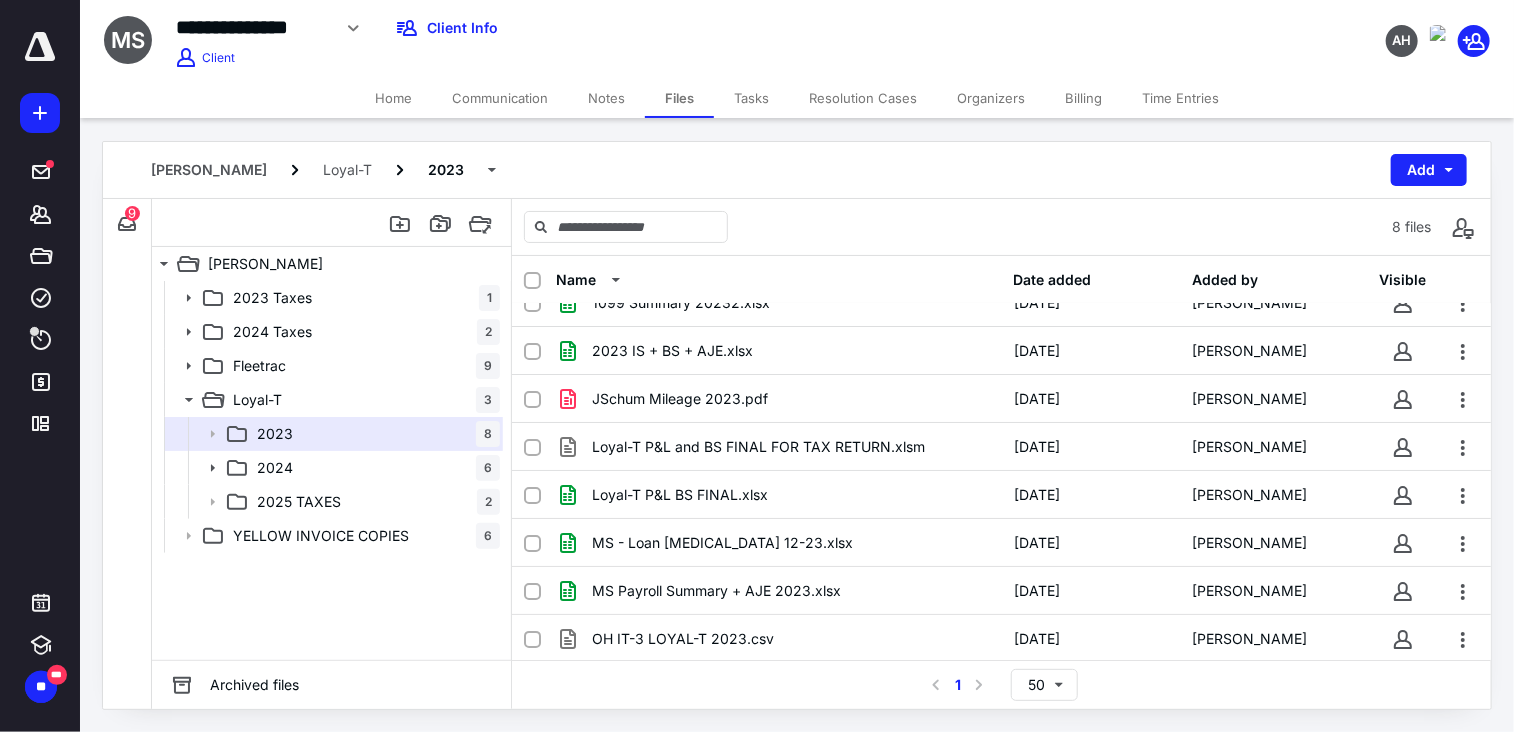 scroll, scrollTop: 0, scrollLeft: 0, axis: both 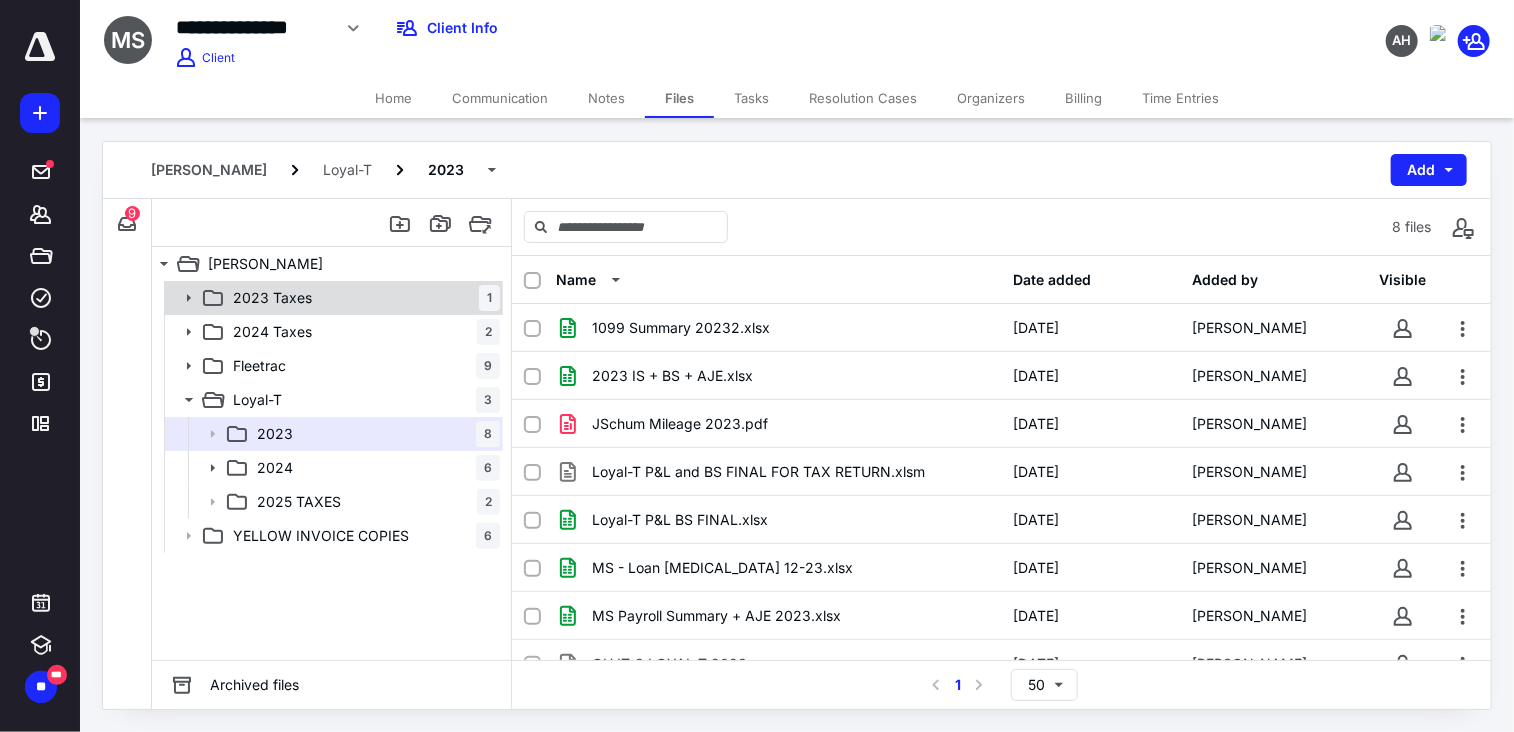 click on "2023 Taxes 1" at bounding box center (362, 298) 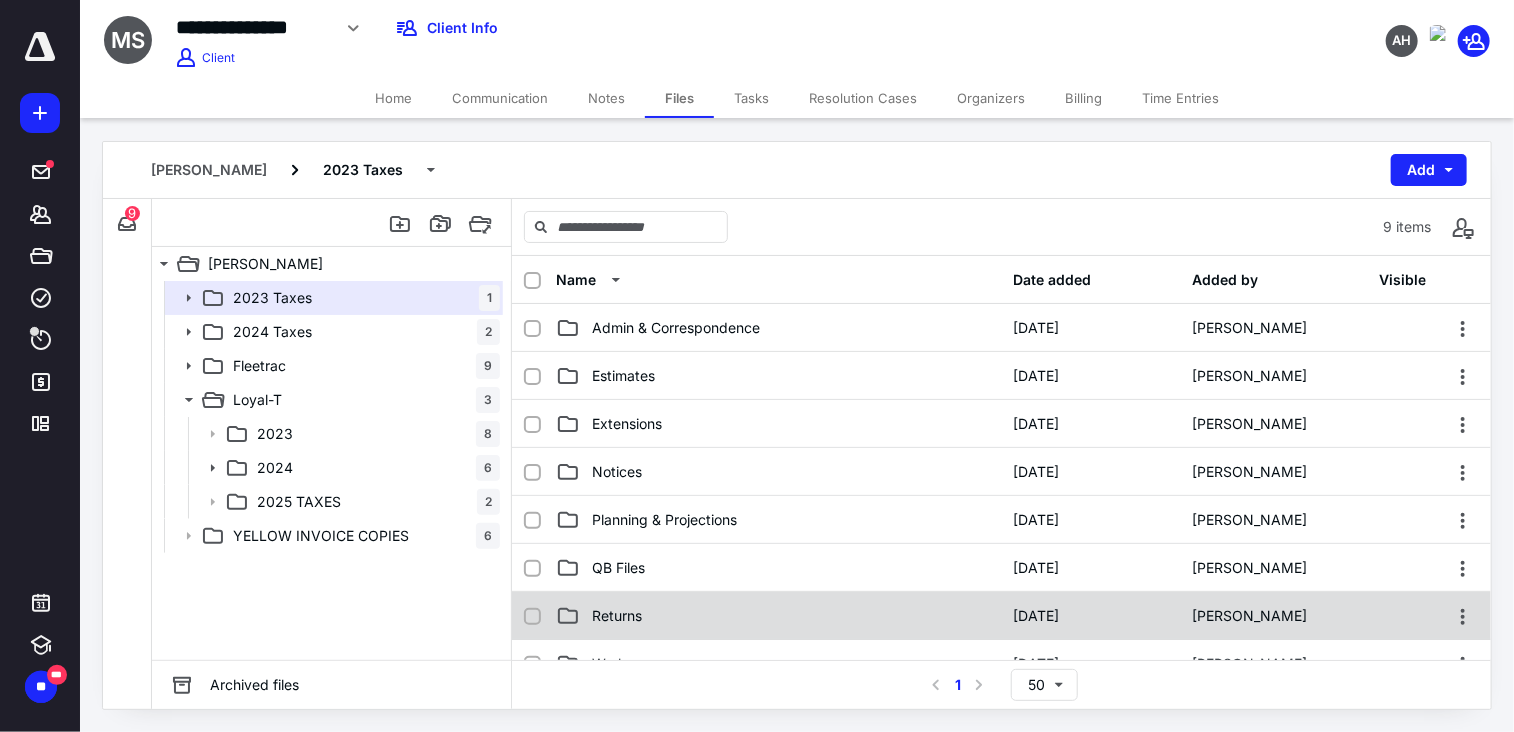 click on "Returns" at bounding box center (779, 616) 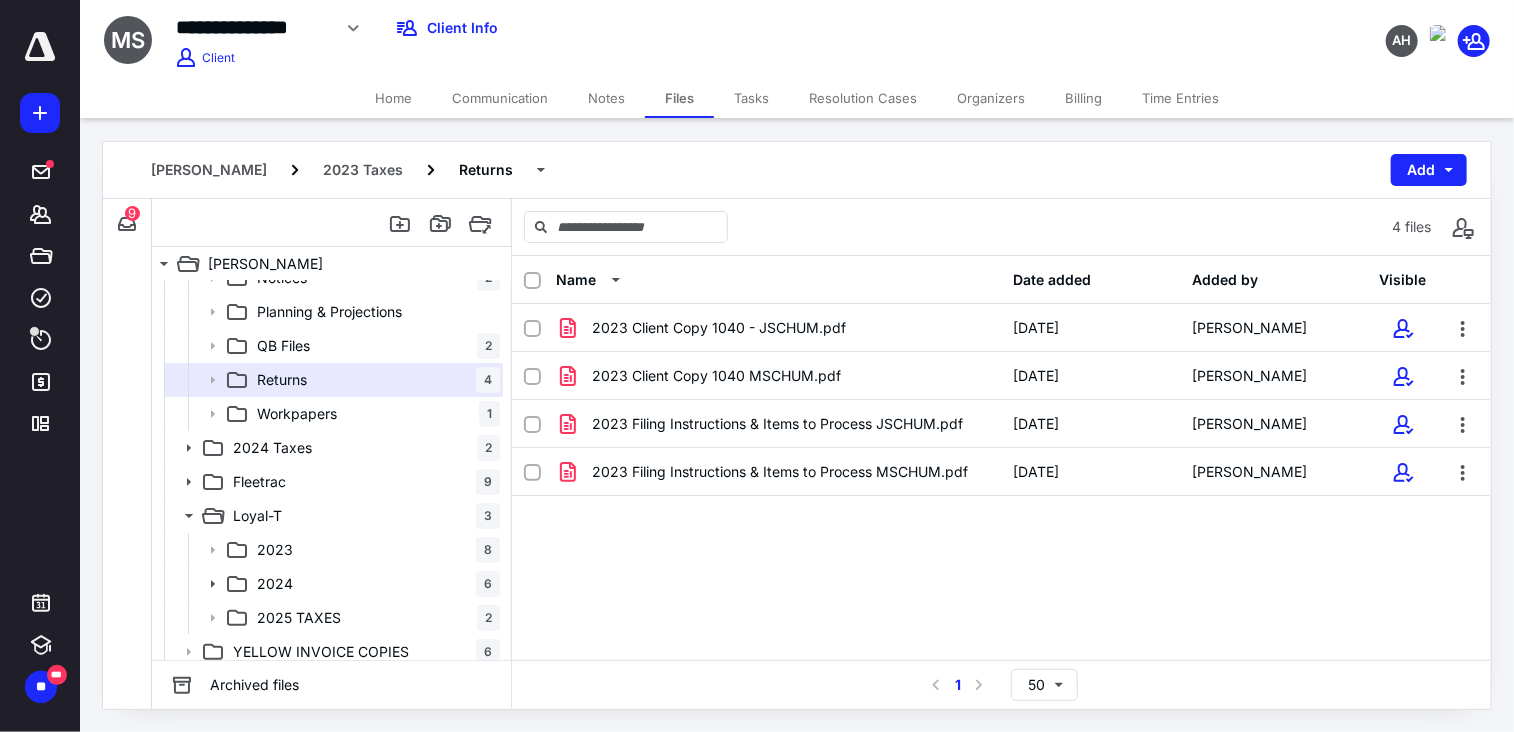 scroll, scrollTop: 164, scrollLeft: 0, axis: vertical 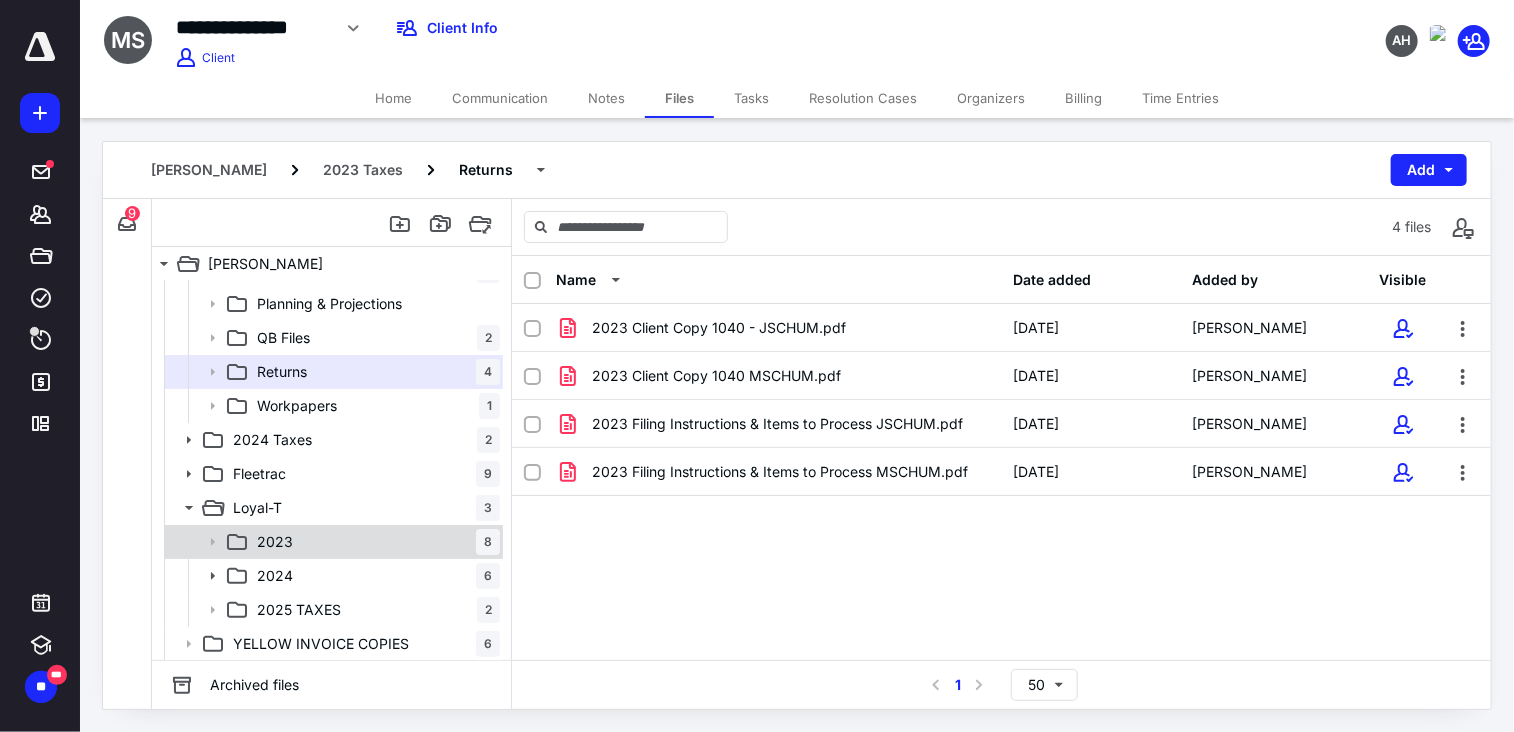 click 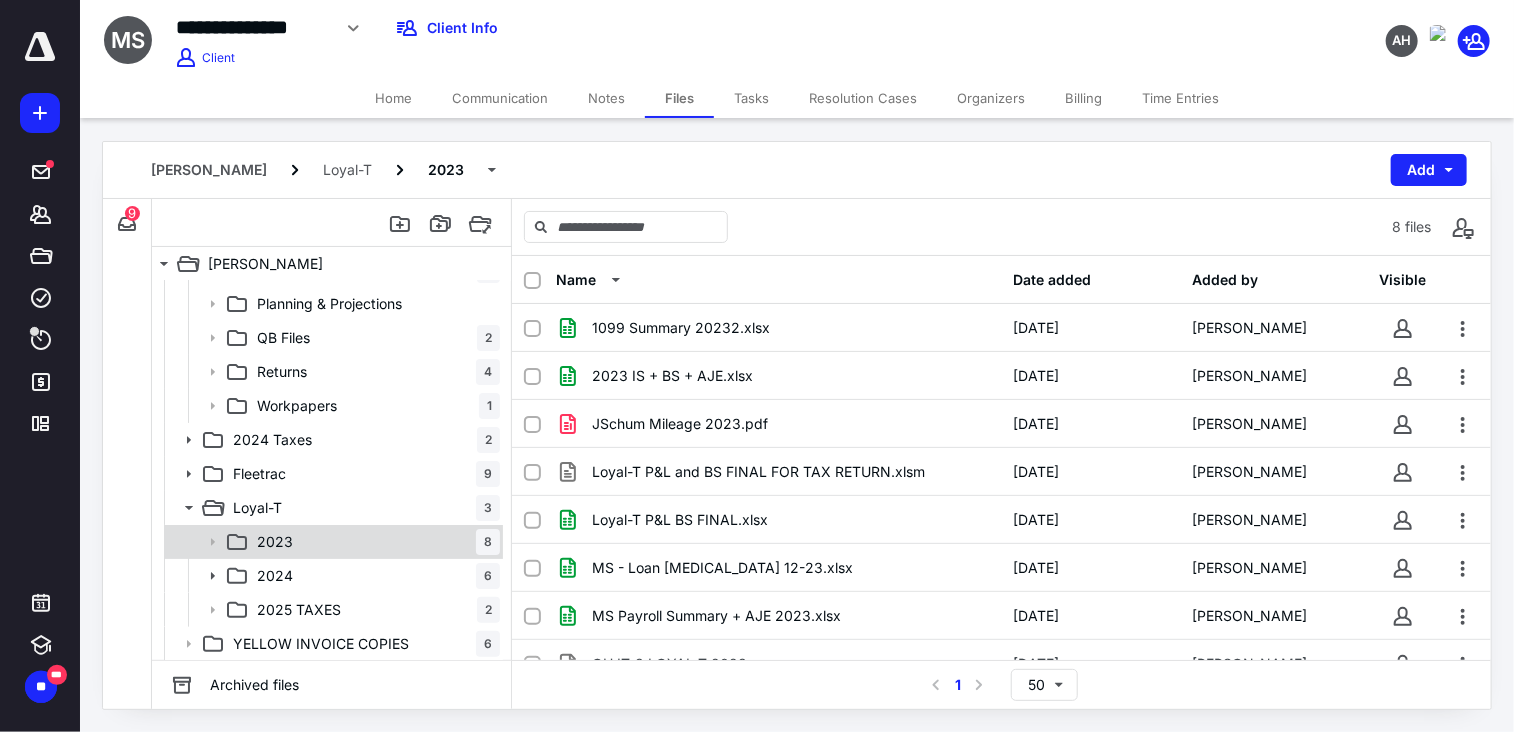 click on "2023 8" at bounding box center [374, 542] 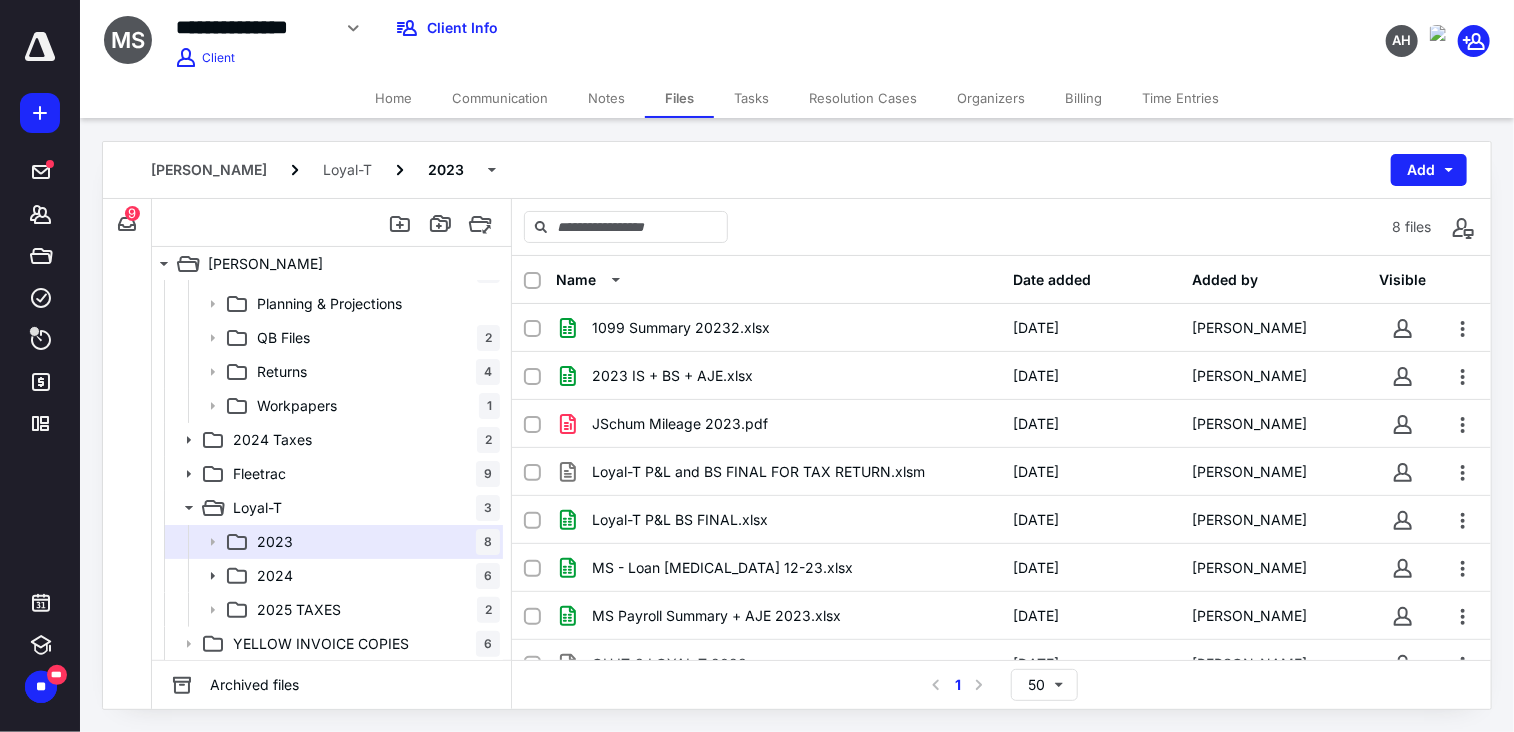 scroll, scrollTop: 25, scrollLeft: 0, axis: vertical 